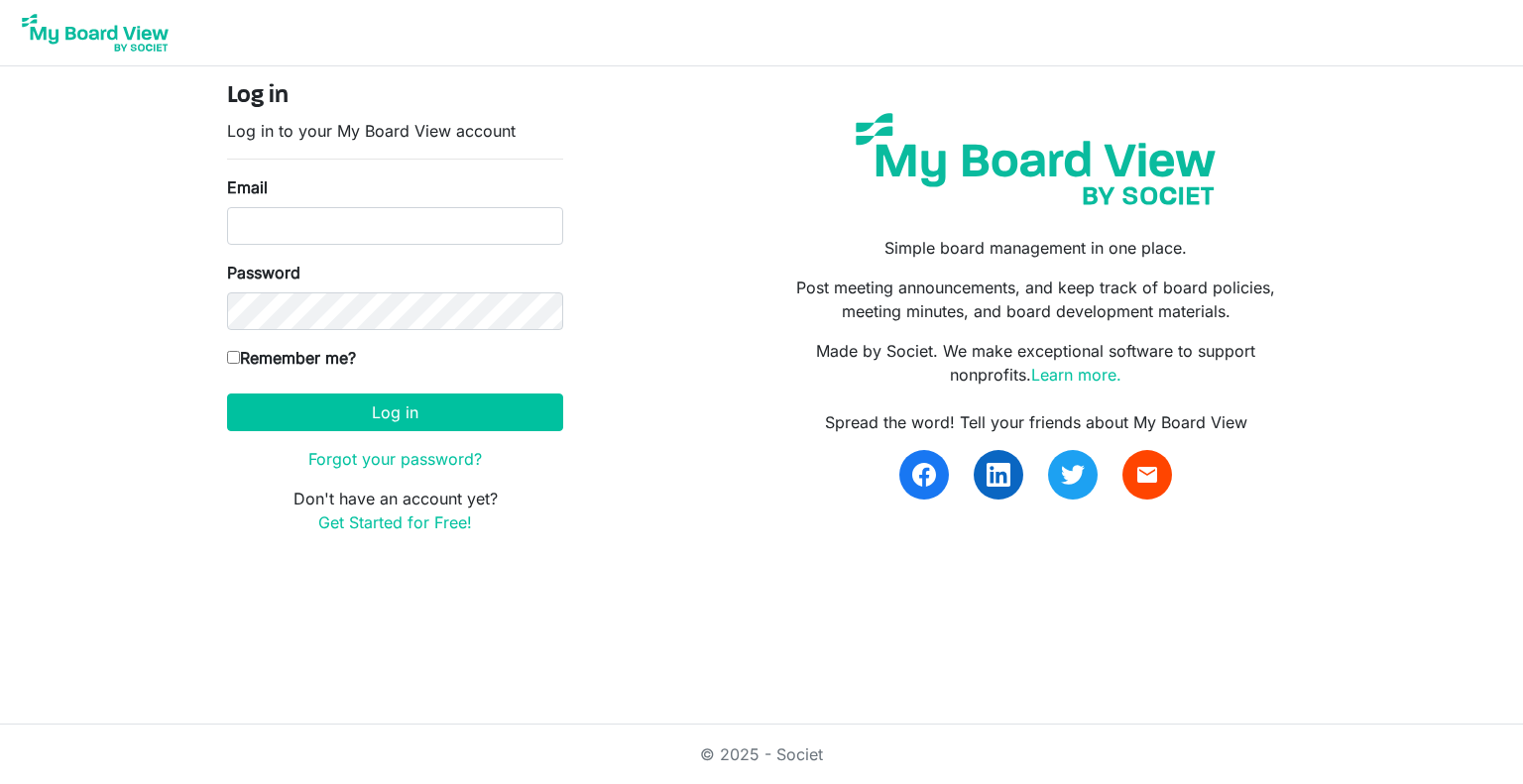 scroll, scrollTop: 0, scrollLeft: 0, axis: both 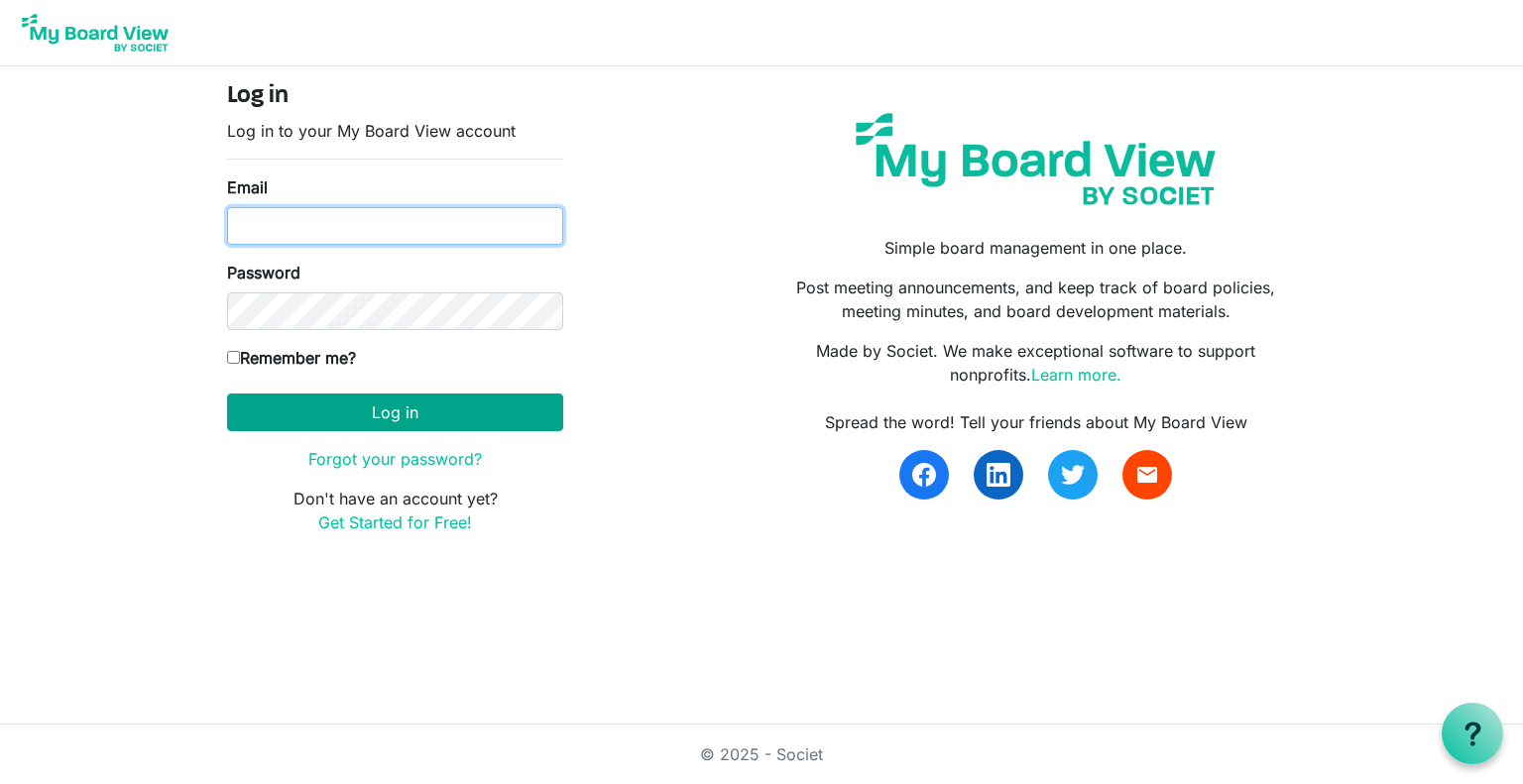 type on "tammy@tammydevine.com" 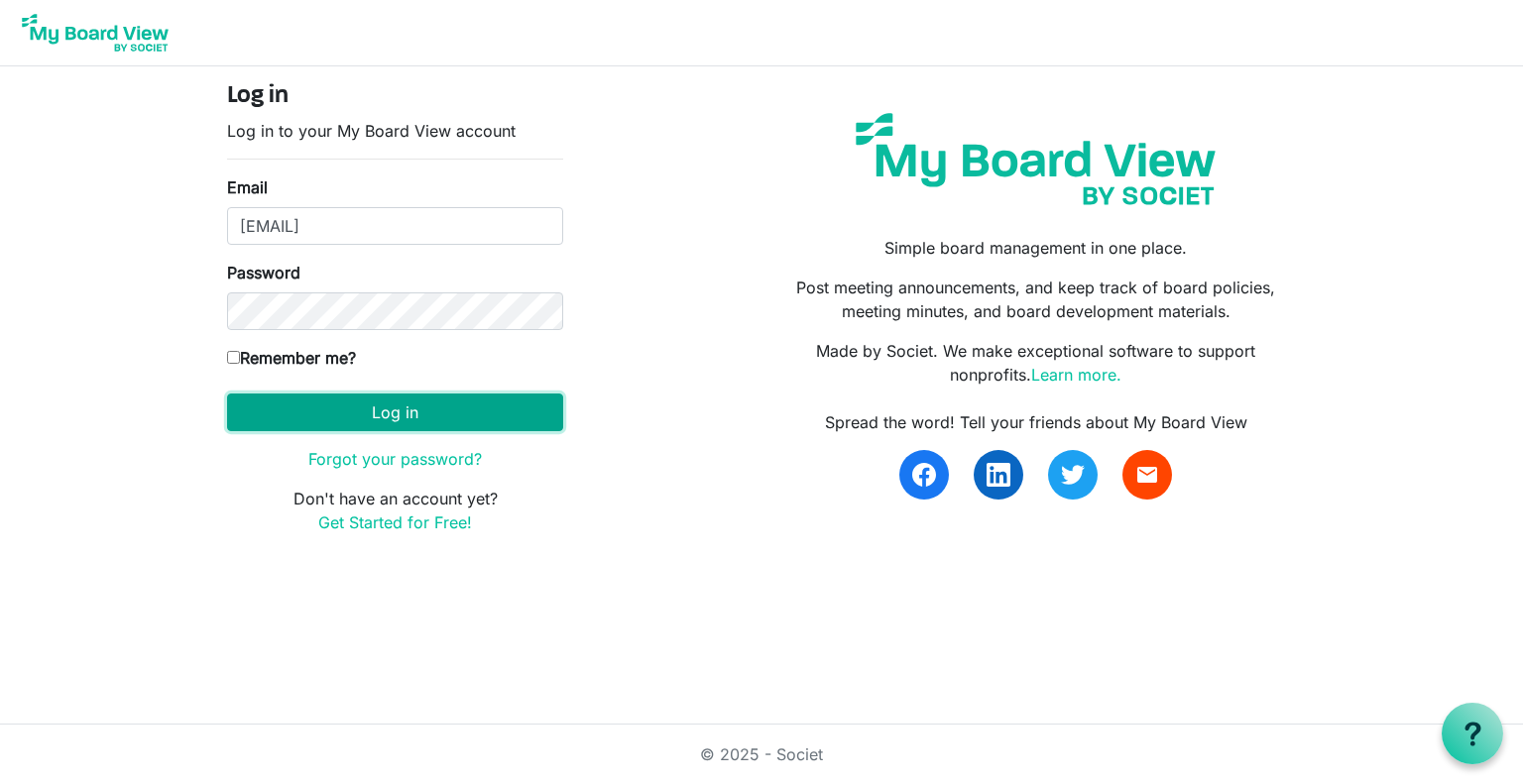 click on "Log in" at bounding box center [395, 412] 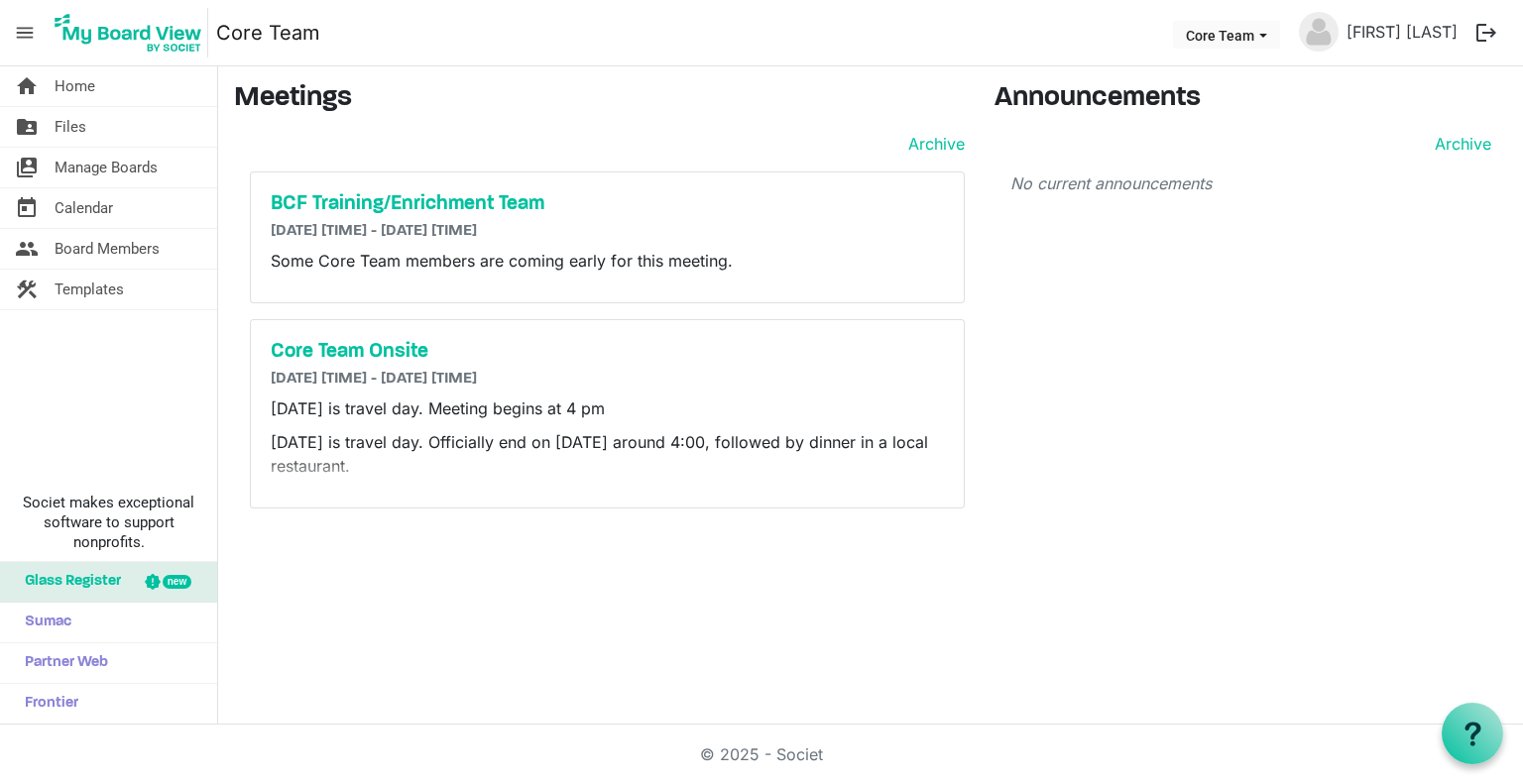 scroll, scrollTop: 0, scrollLeft: 0, axis: both 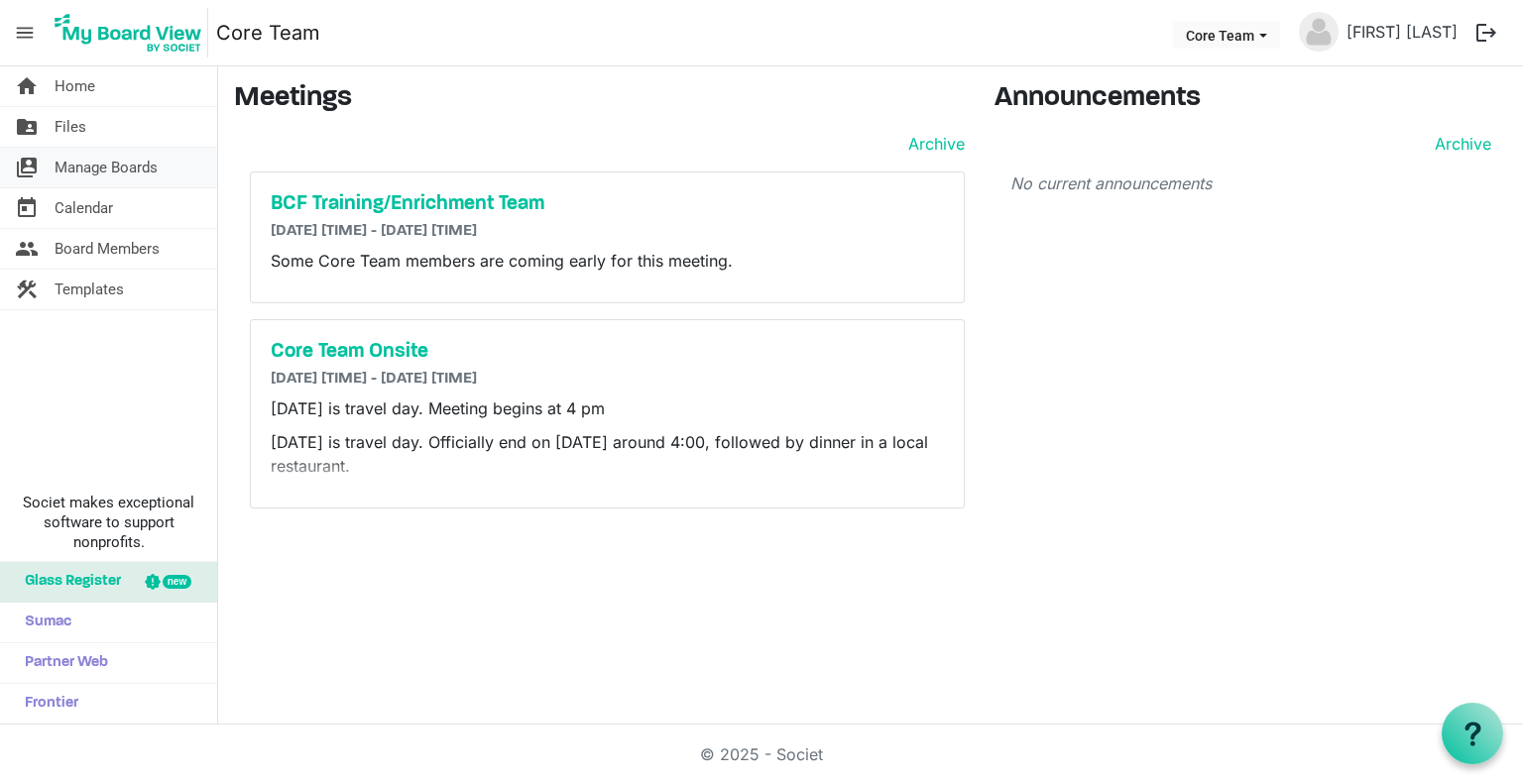 click on "Manage Boards" at bounding box center [106, 168] 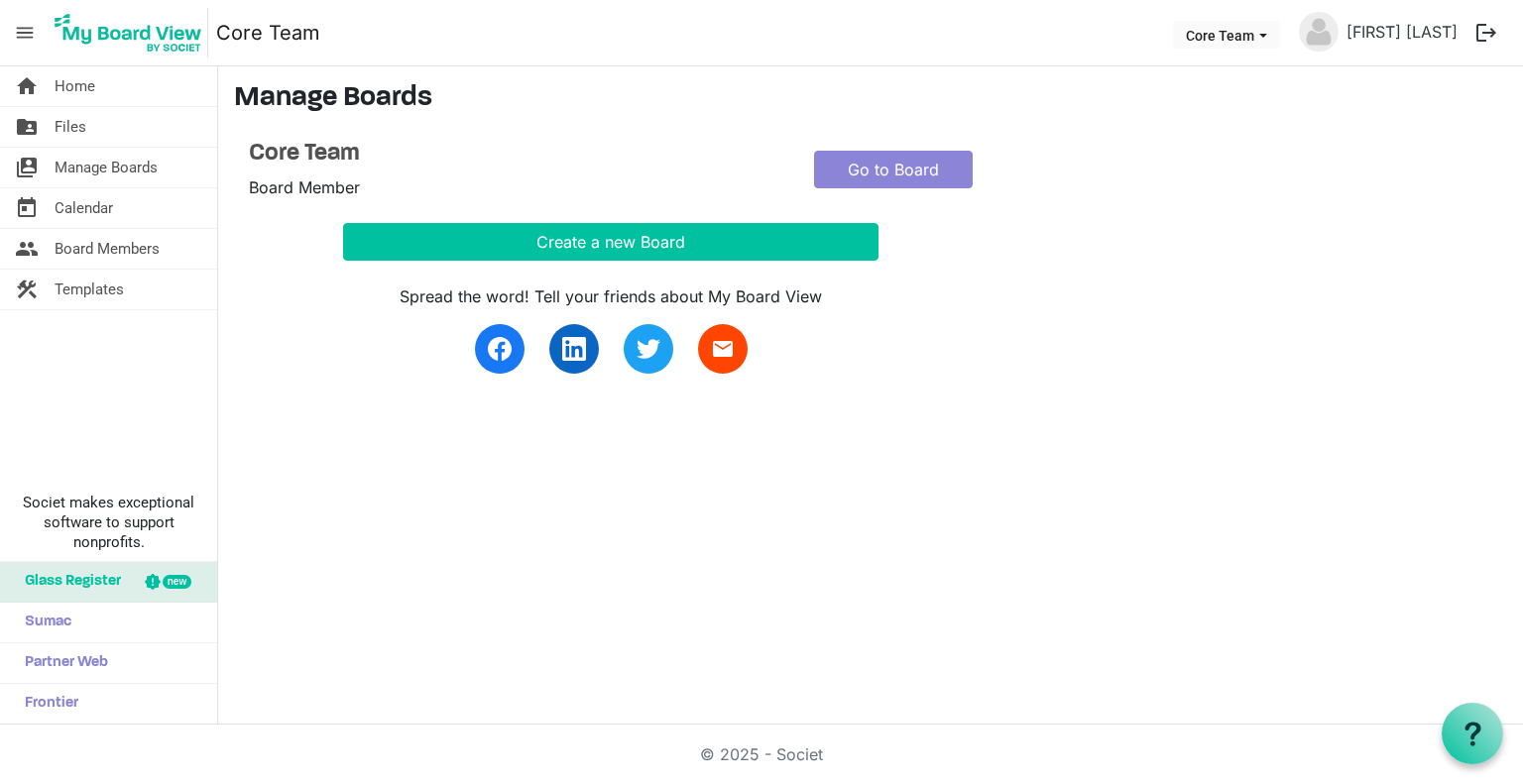 scroll, scrollTop: 0, scrollLeft: 0, axis: both 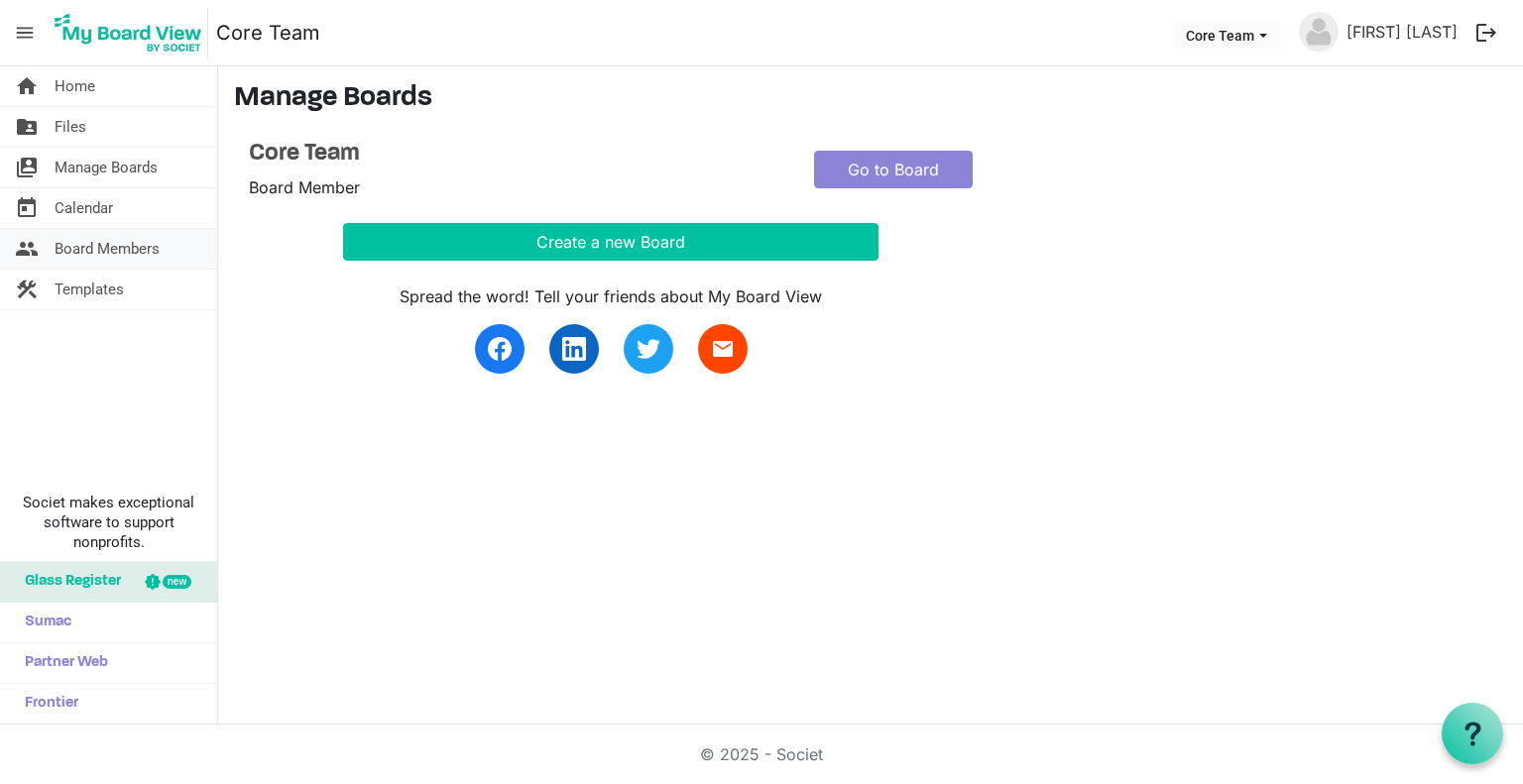 click on "Board Members" at bounding box center (107, 249) 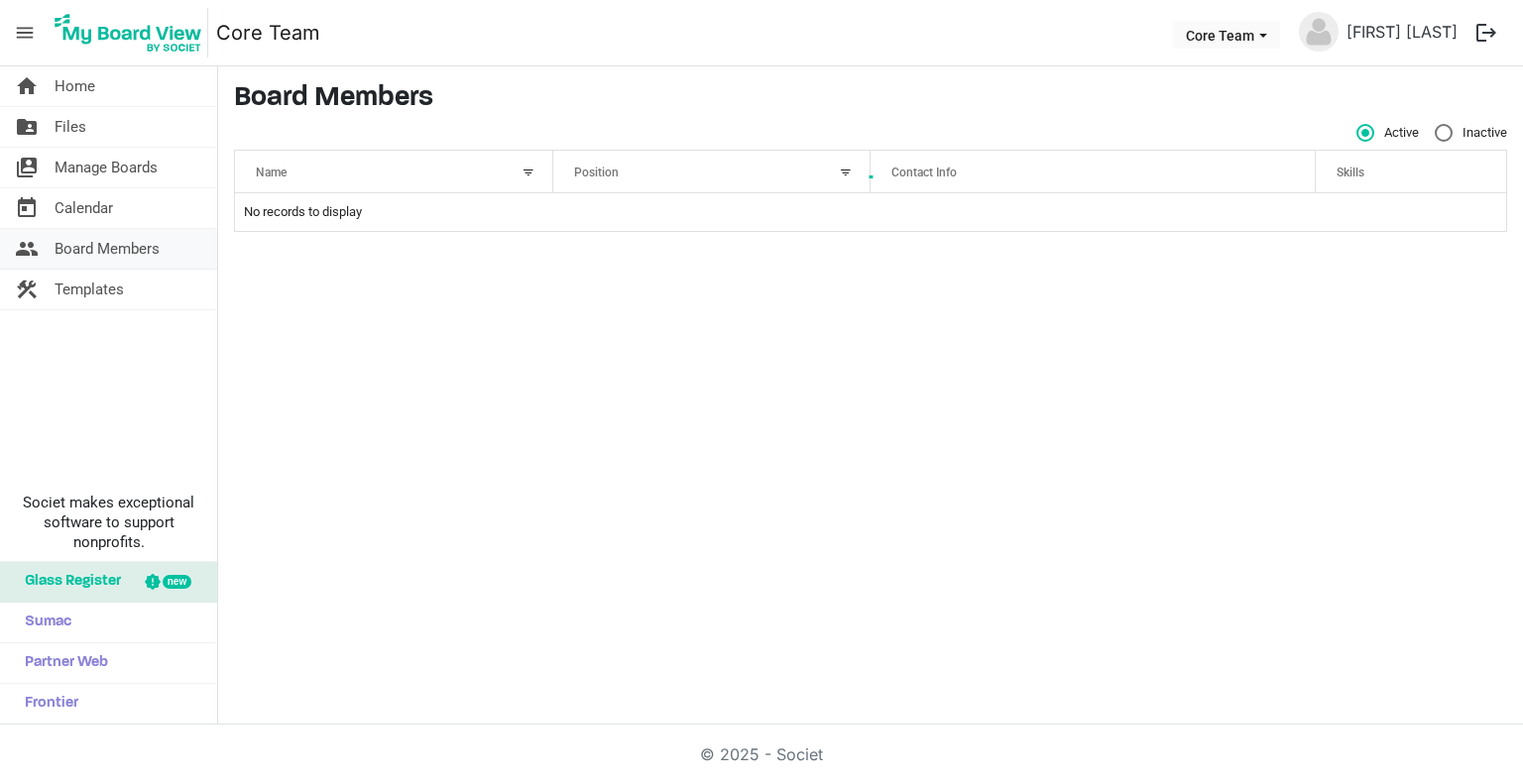 scroll, scrollTop: 0, scrollLeft: 0, axis: both 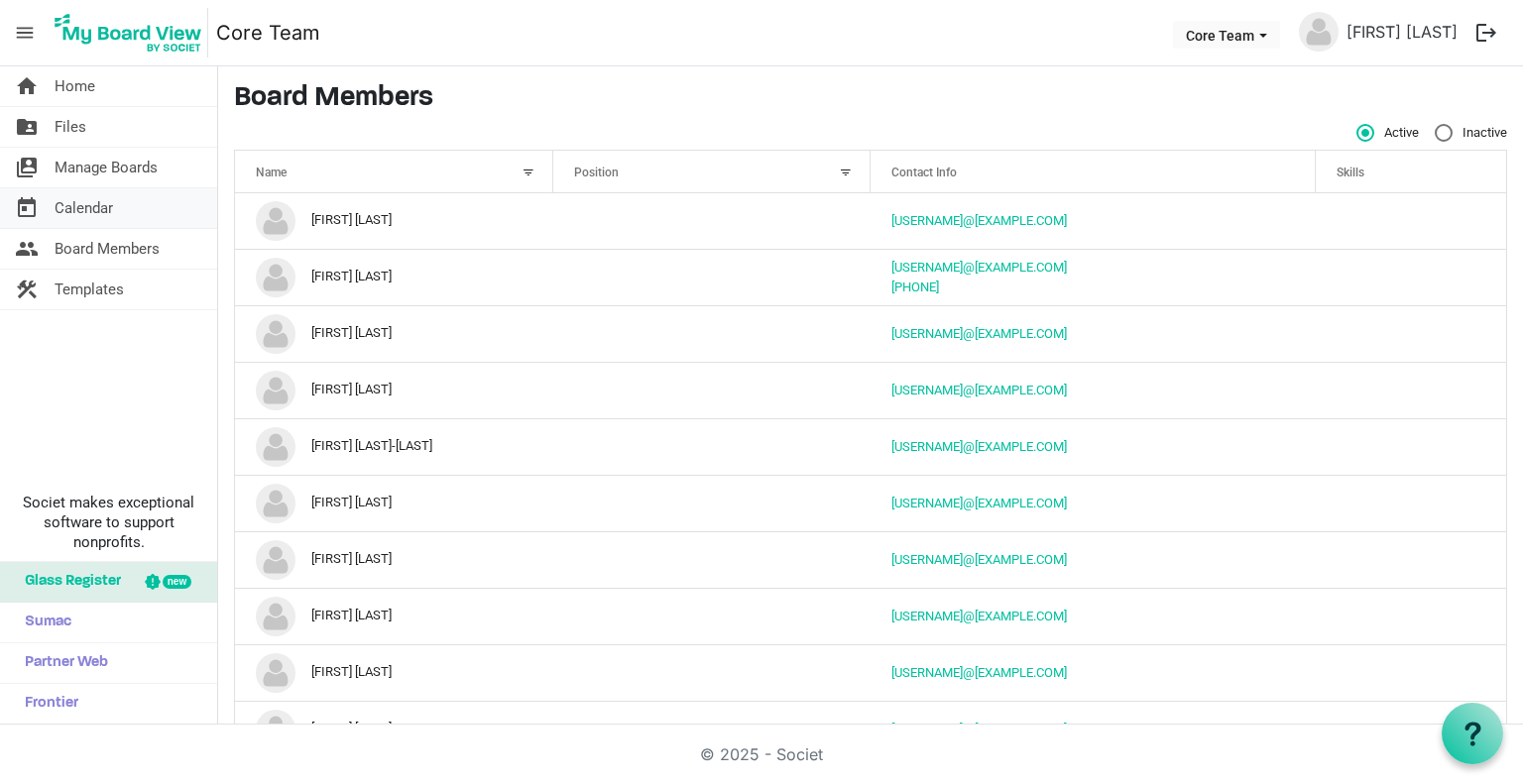 click on "Calendar" at bounding box center [83, 208] 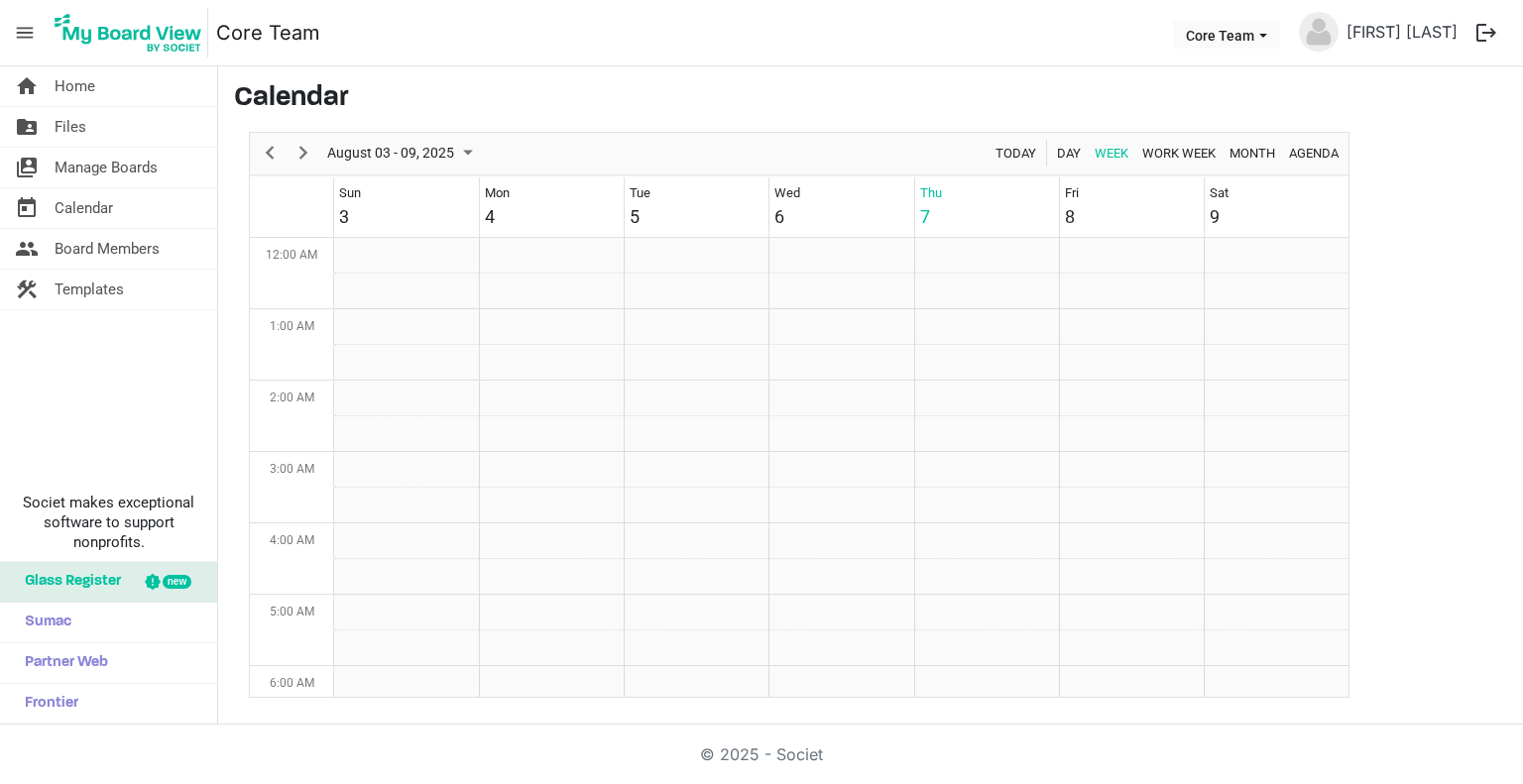 scroll, scrollTop: 0, scrollLeft: 0, axis: both 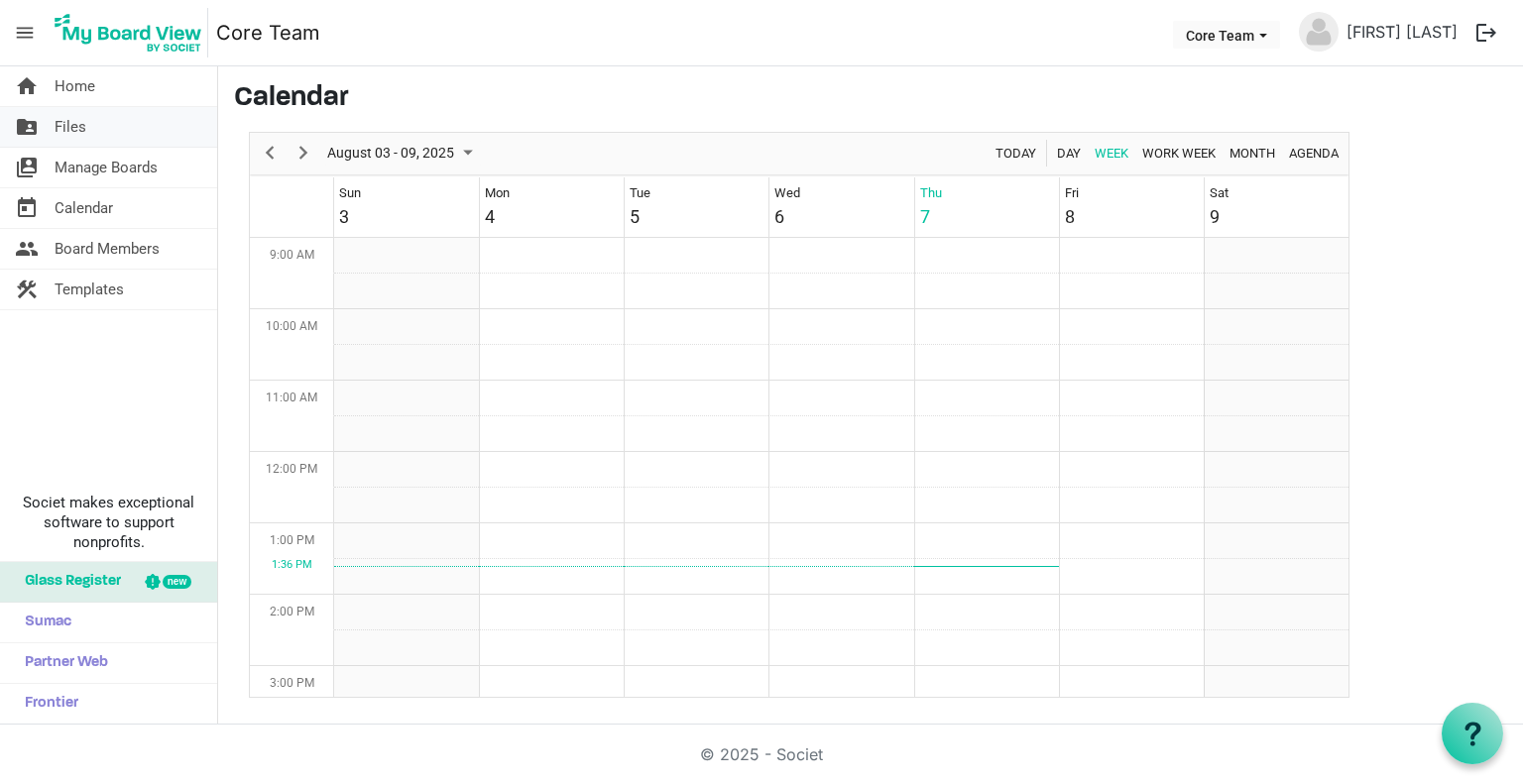 click on "folder_shared
Files" at bounding box center (108, 127) 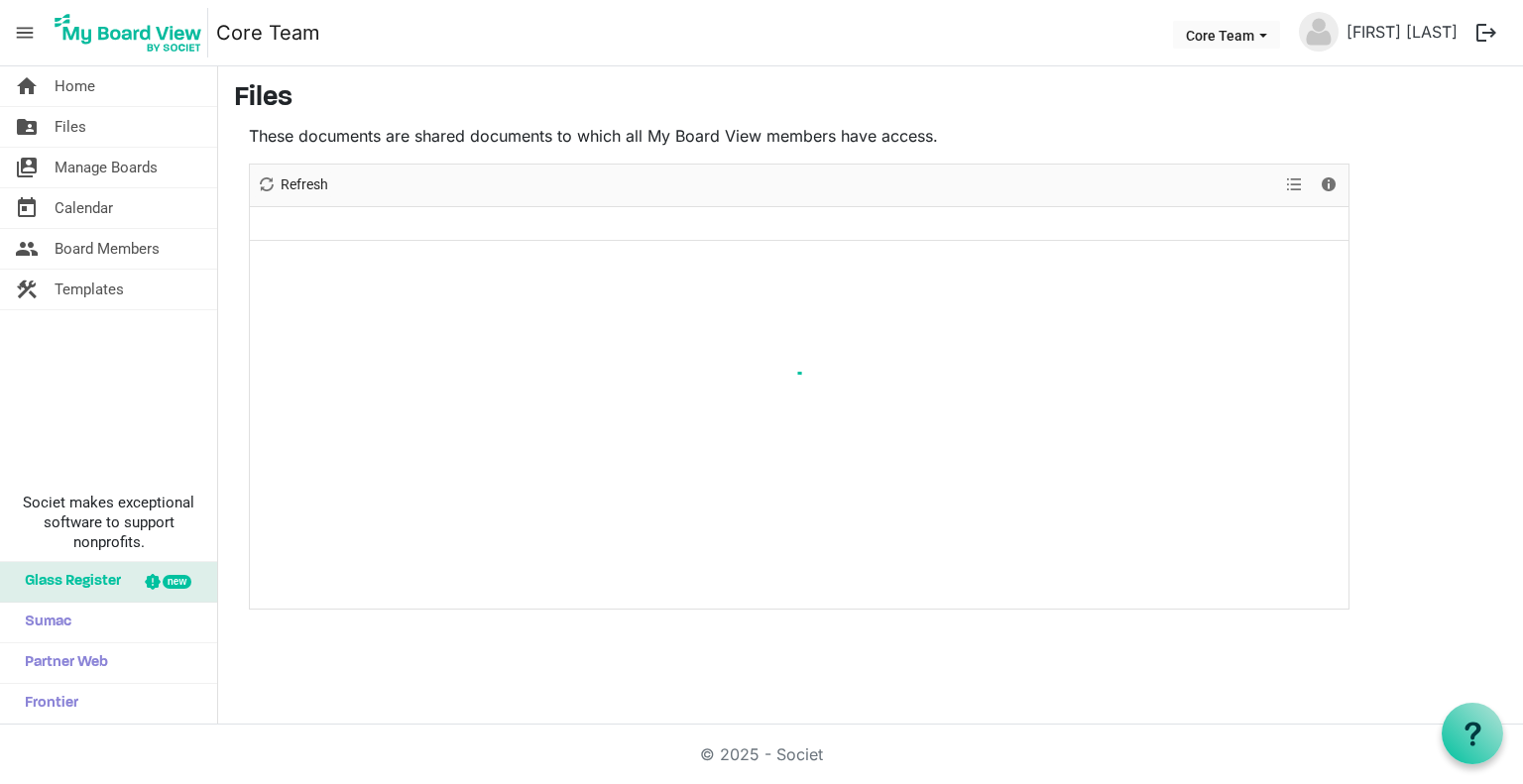 scroll, scrollTop: 0, scrollLeft: 0, axis: both 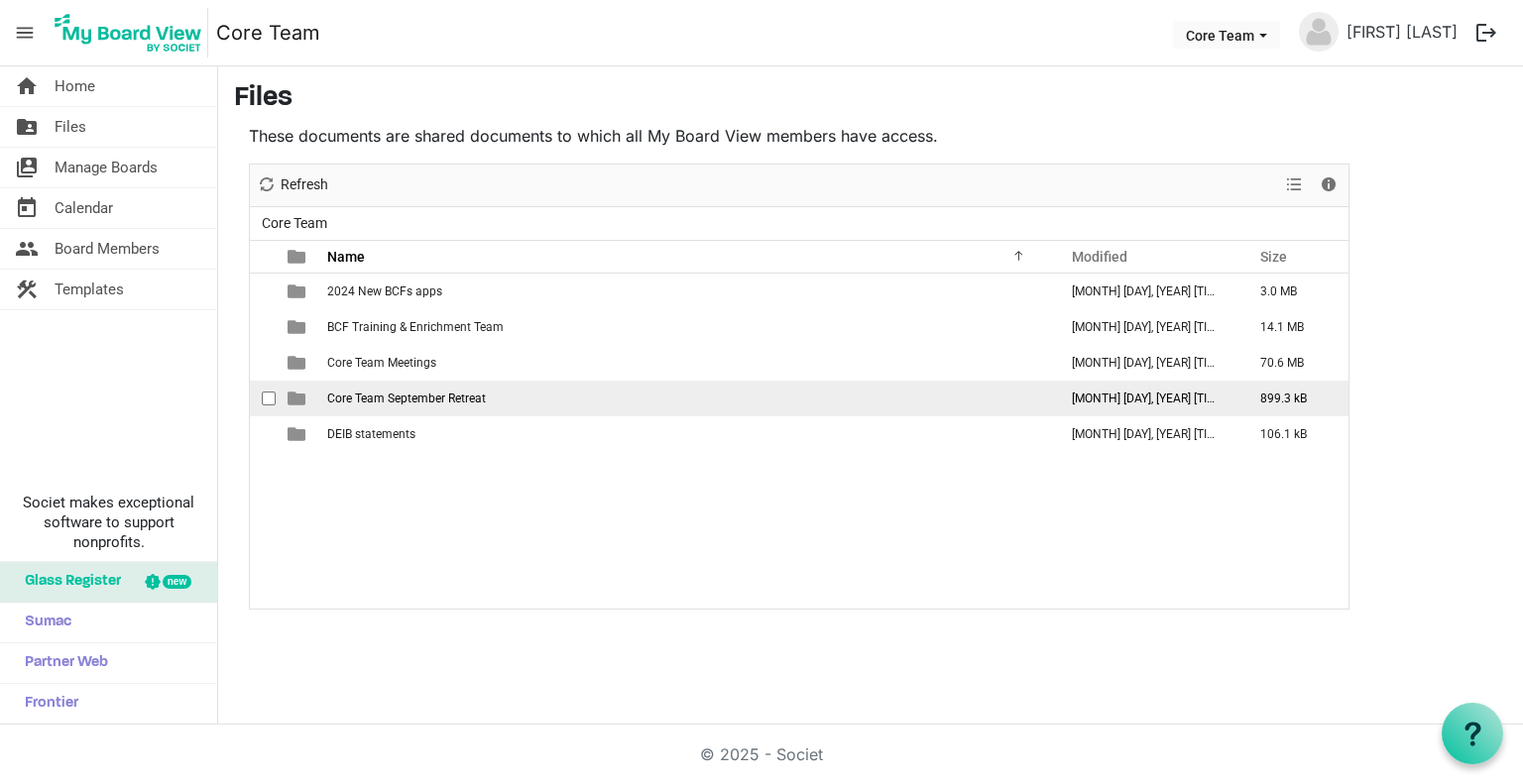 click on "Core Team September Retreat" at bounding box center [407, 398] 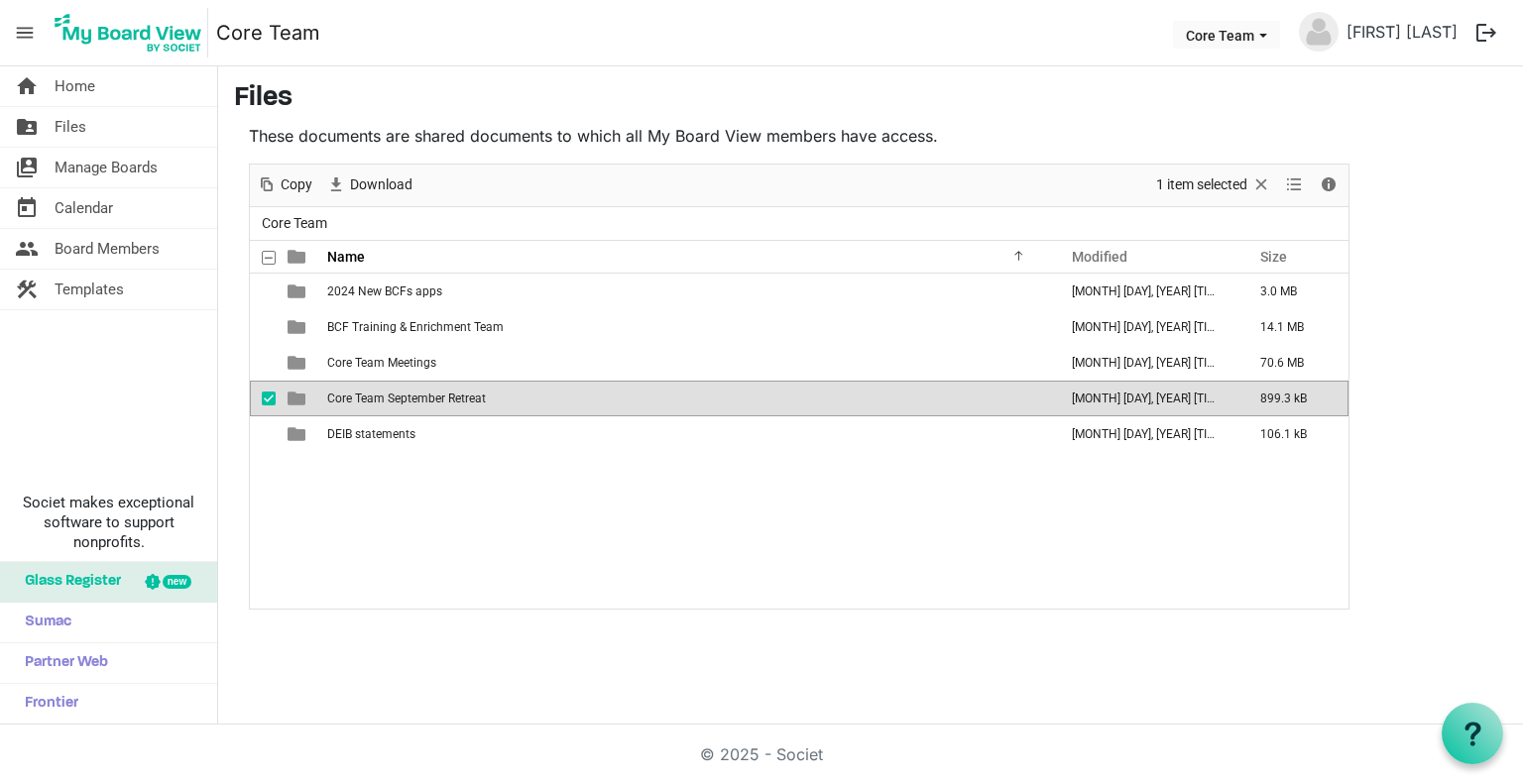click on "Core Team September Retreat" at bounding box center [407, 398] 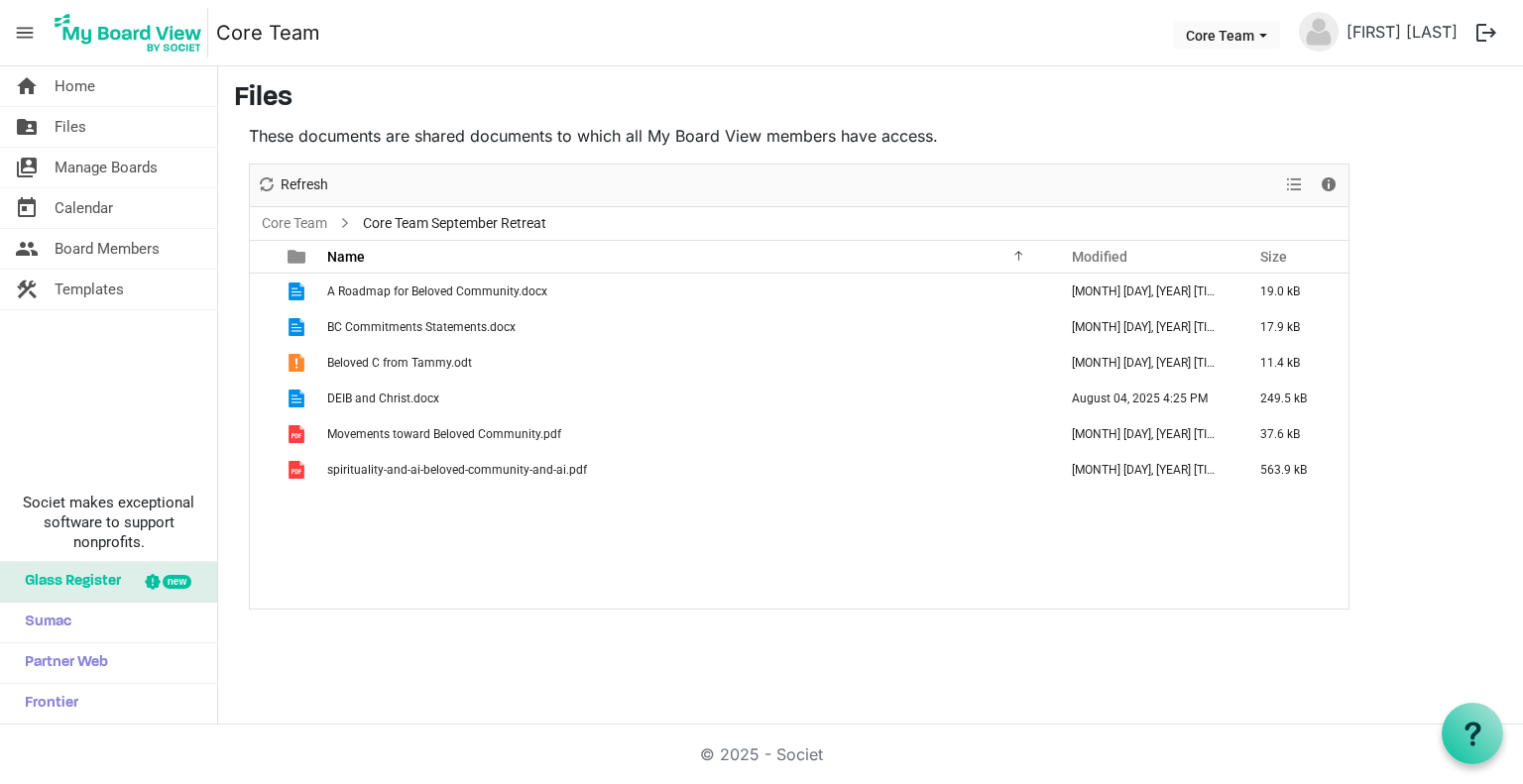 click on "DEIB and Christ.docx" at bounding box center [383, 398] 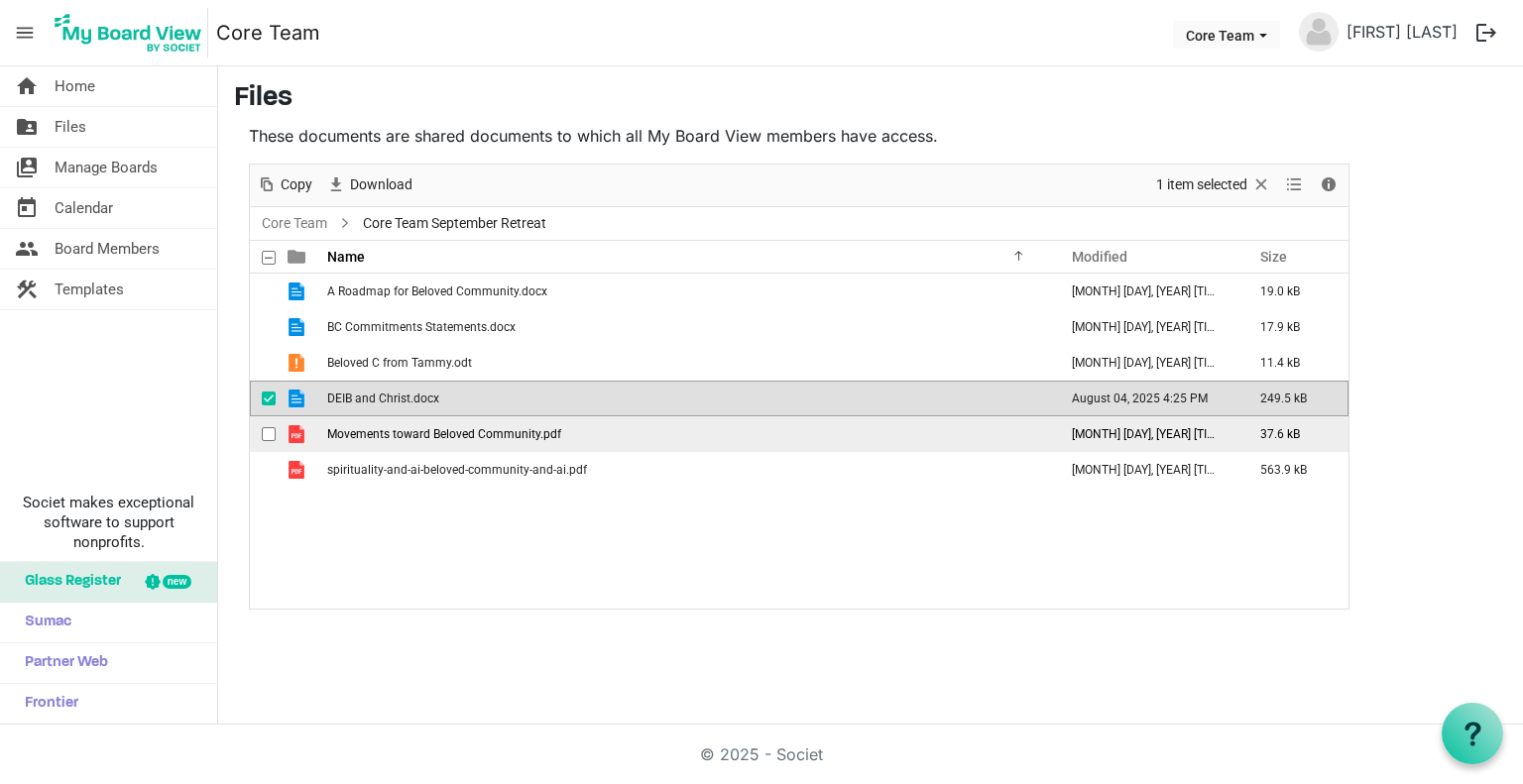 click on "Movements toward Beloved Community.pdf" at bounding box center [444, 434] 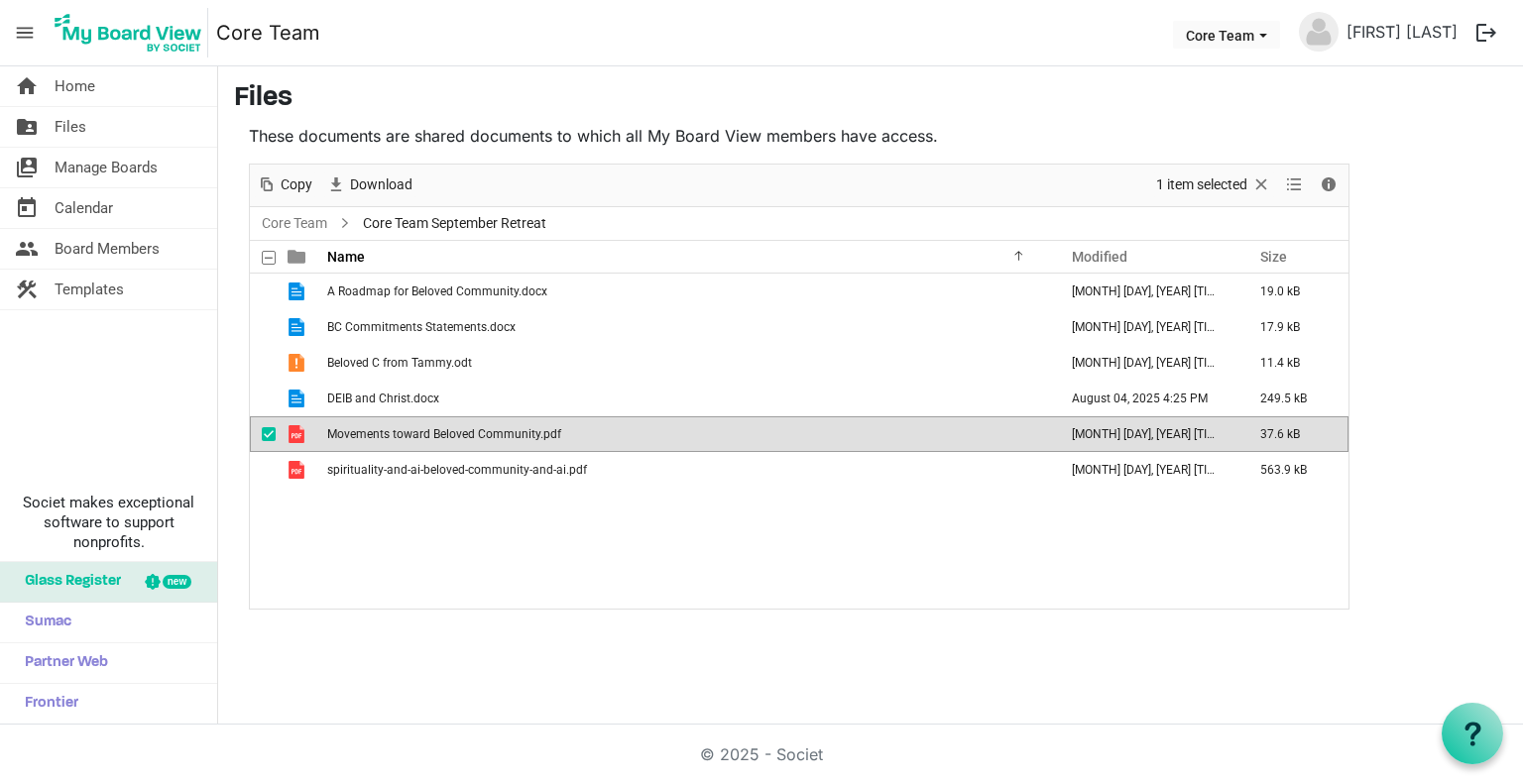 click on "Movements toward Beloved Community.pdf" at bounding box center (444, 434) 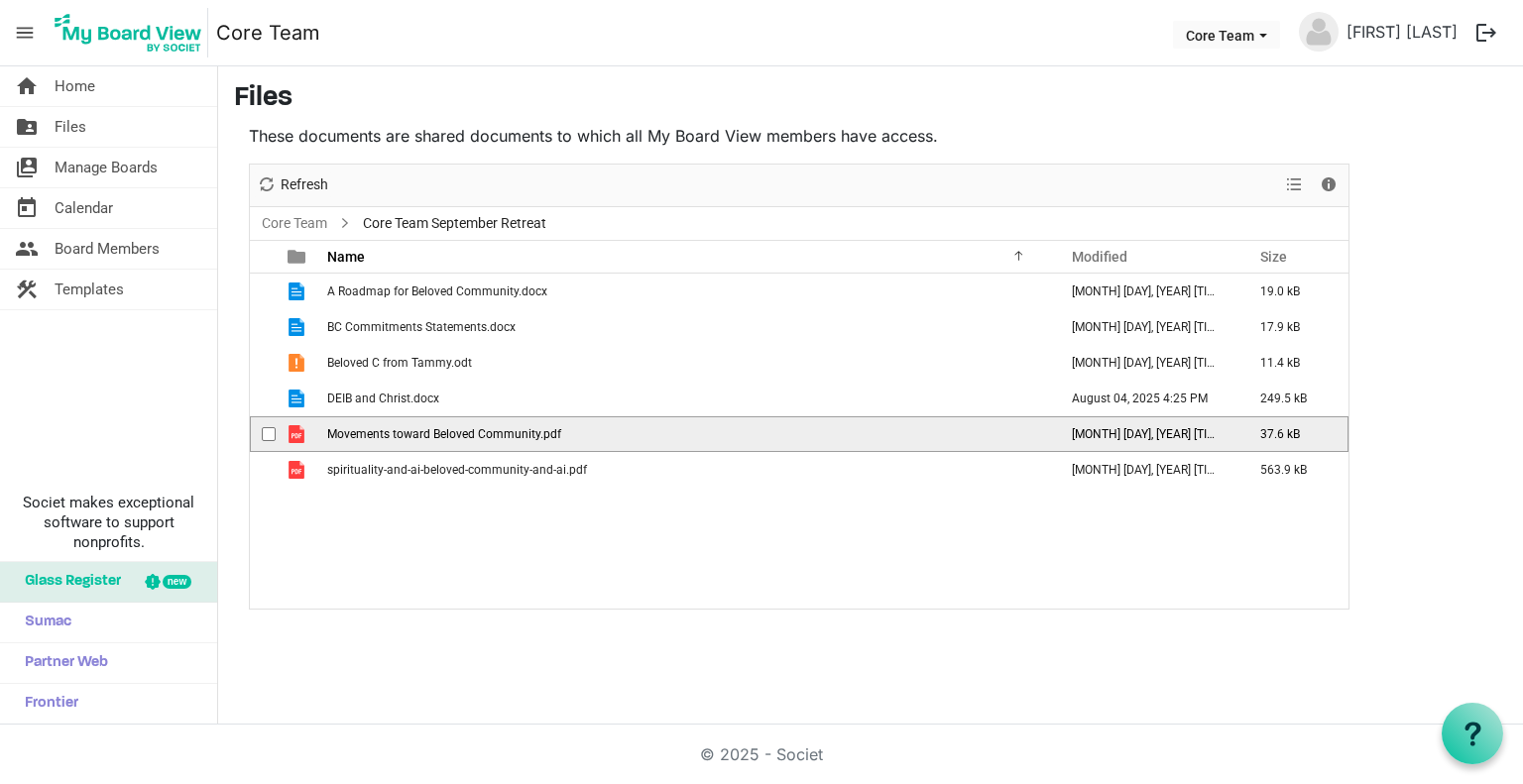 click on "Movements toward Beloved Community.pdf" at bounding box center (444, 434) 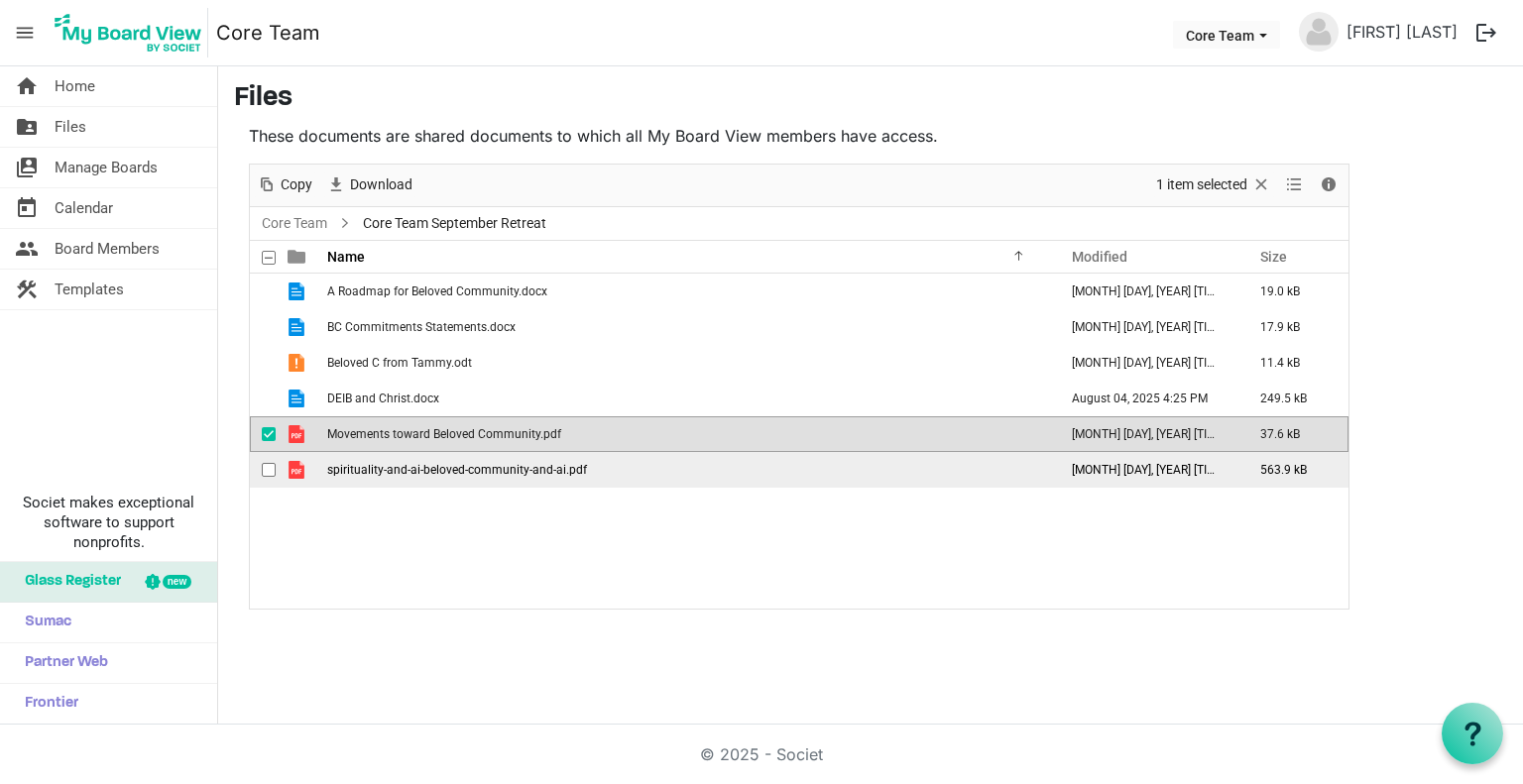 click on "spirituality-and-ai-beloved-community-and-ai.pdf" at bounding box center (457, 470) 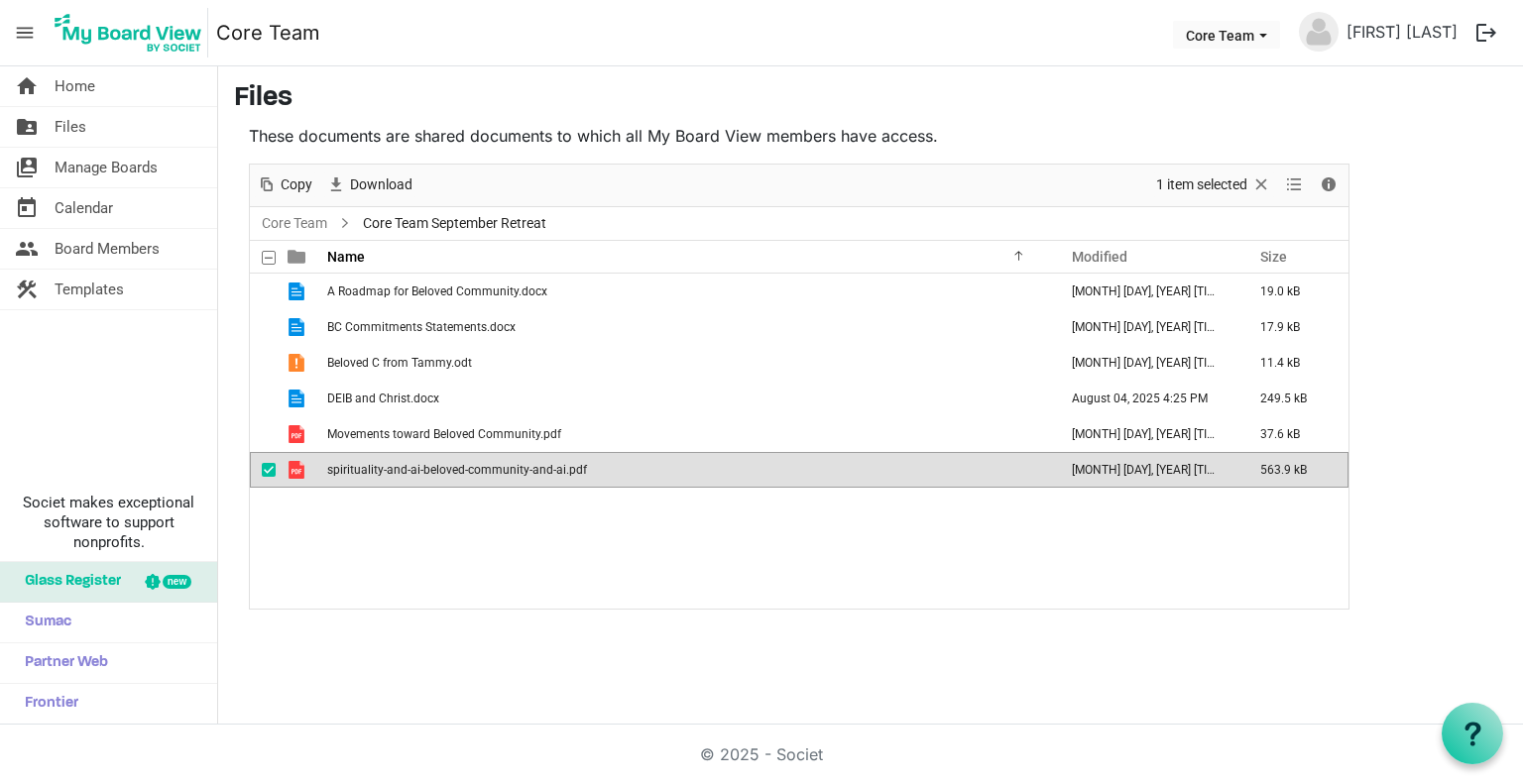 click on "spirituality-and-ai-beloved-community-and-ai.pdf" at bounding box center (457, 470) 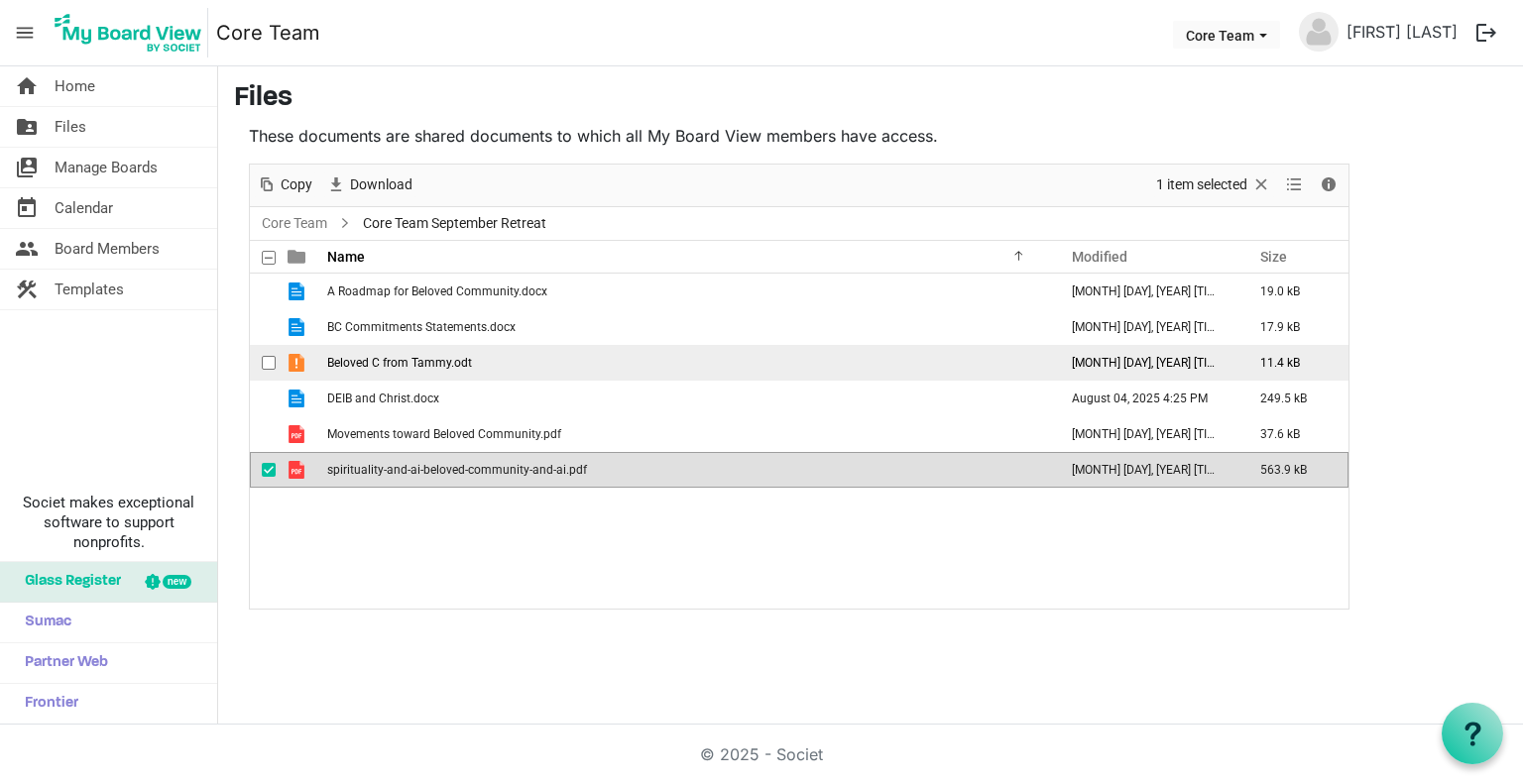 click on "Beloved C from Tammy.odt" at bounding box center [400, 363] 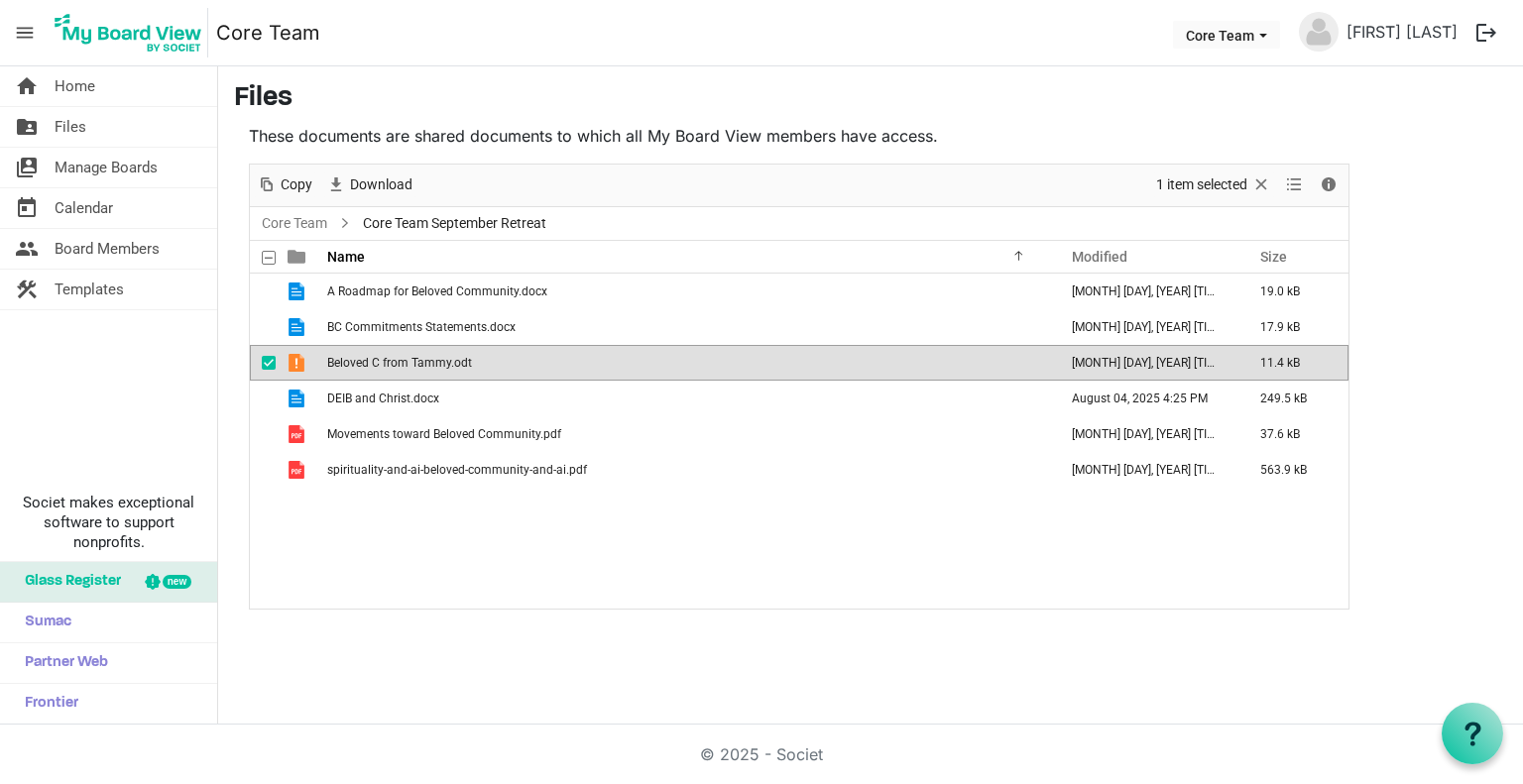 click on "Beloved C from Tammy.odt" at bounding box center [400, 363] 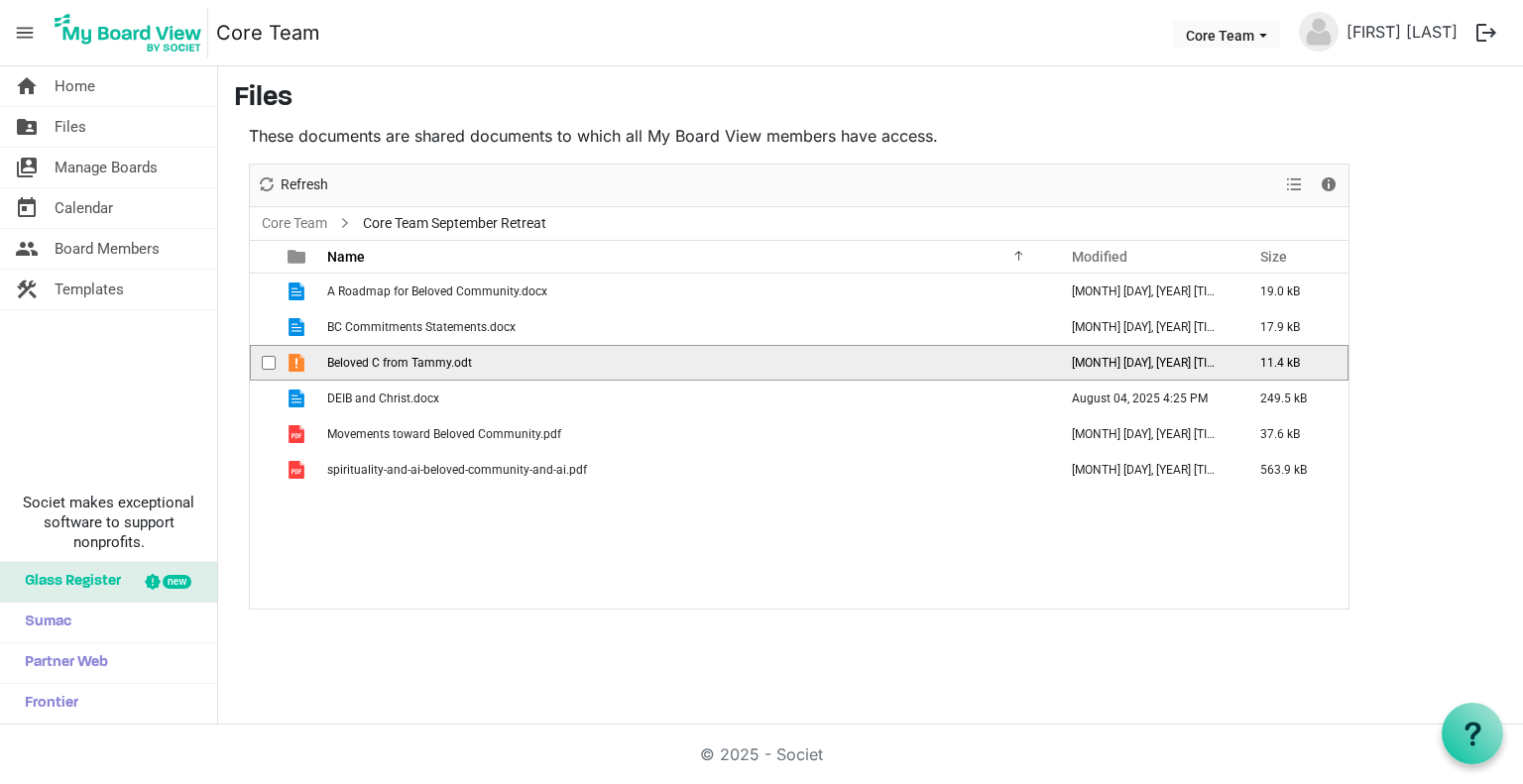 click on "Beloved C from Tammy.odt" at bounding box center (400, 363) 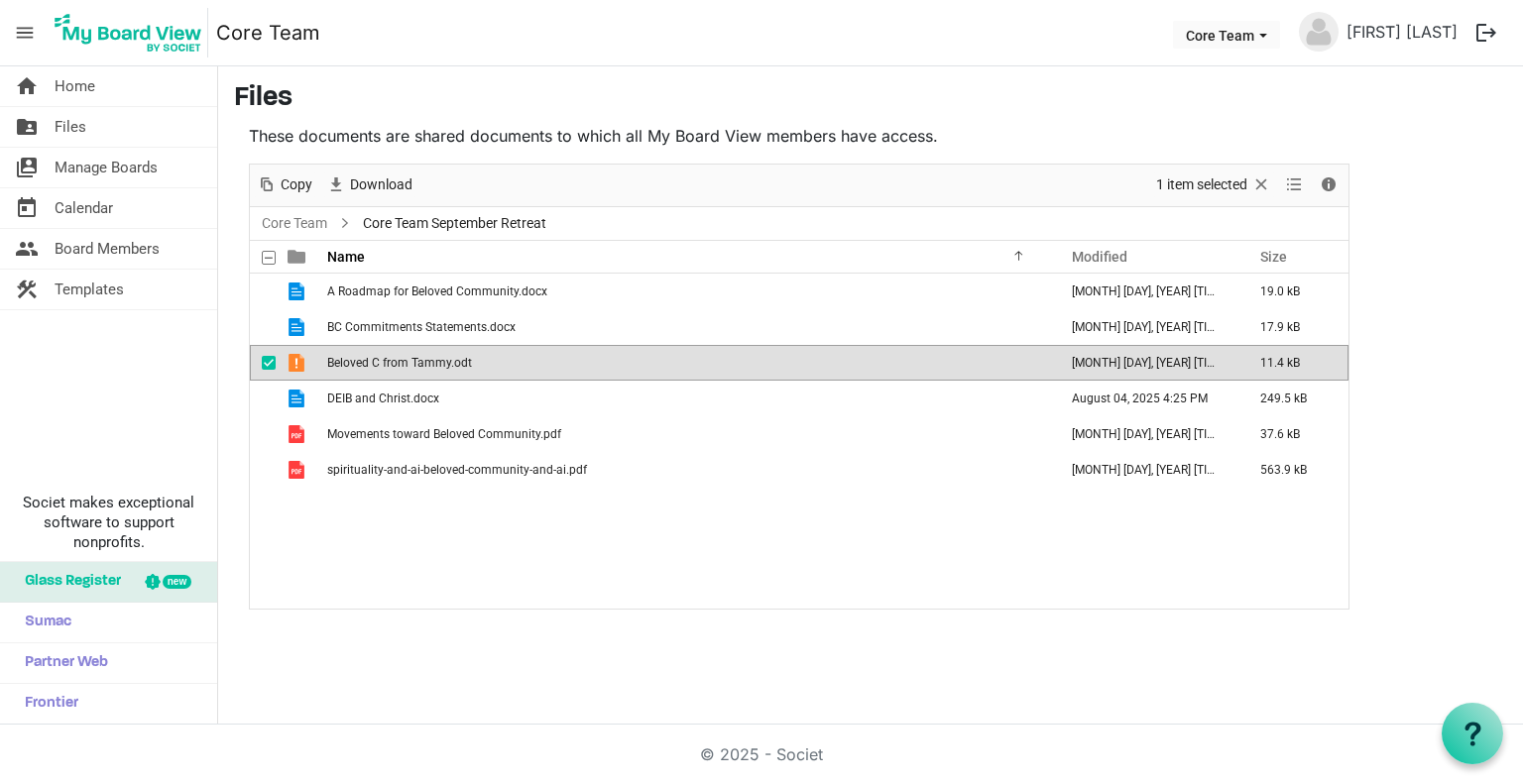 click on "Beloved C from Tammy.odt" at bounding box center [400, 363] 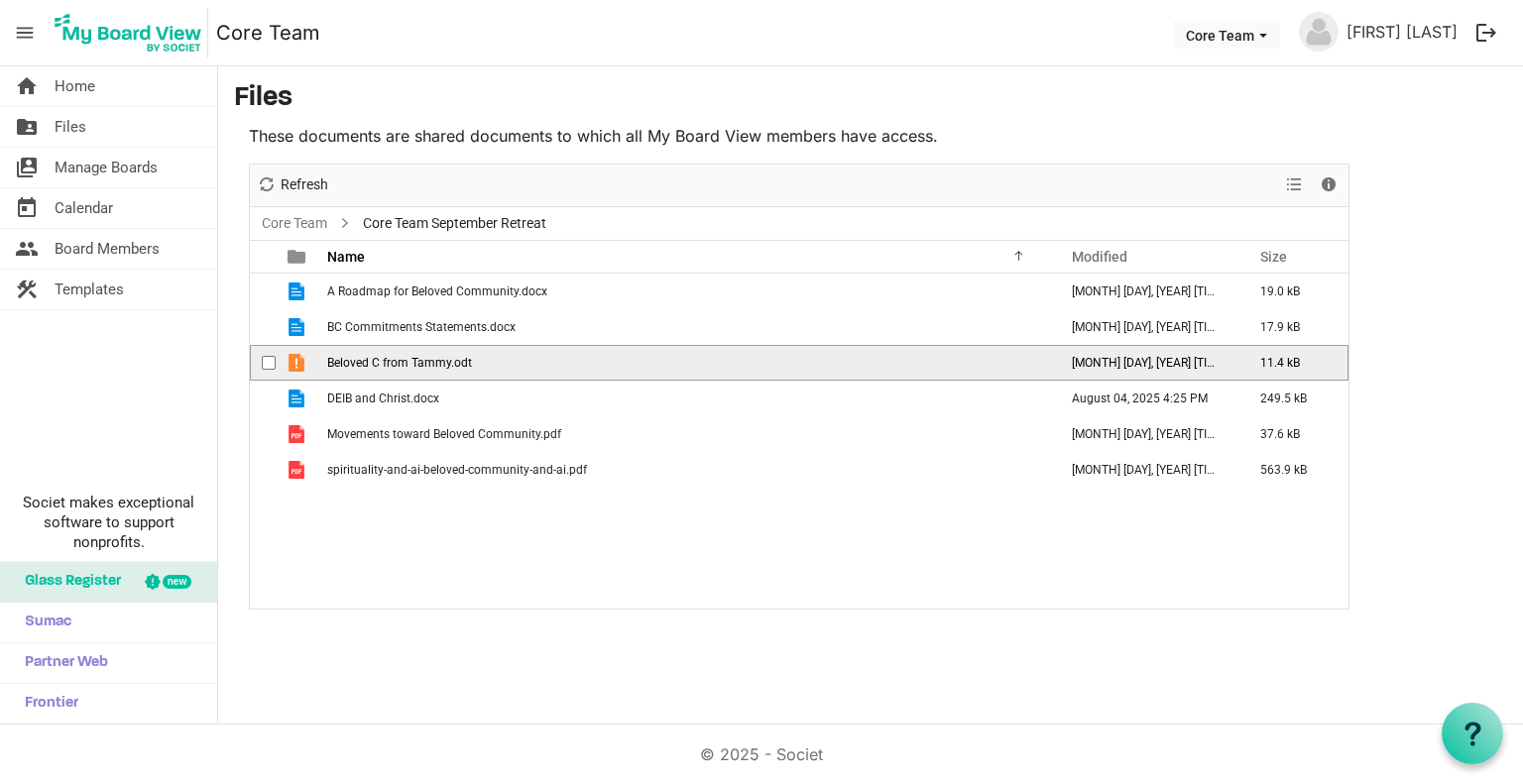 click at bounding box center [269, 363] 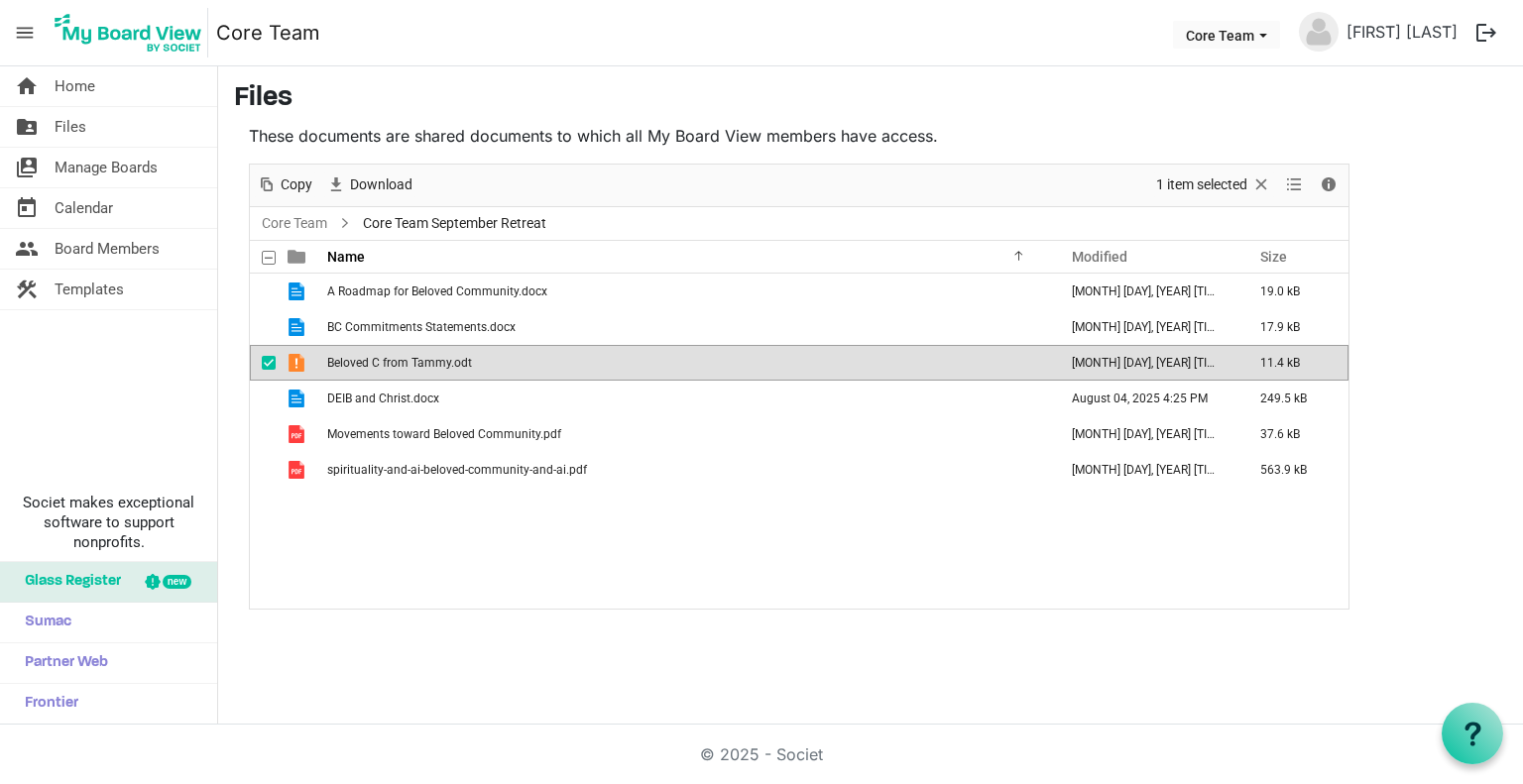 click on "Beloved C from Tammy.odt" at bounding box center (400, 363) 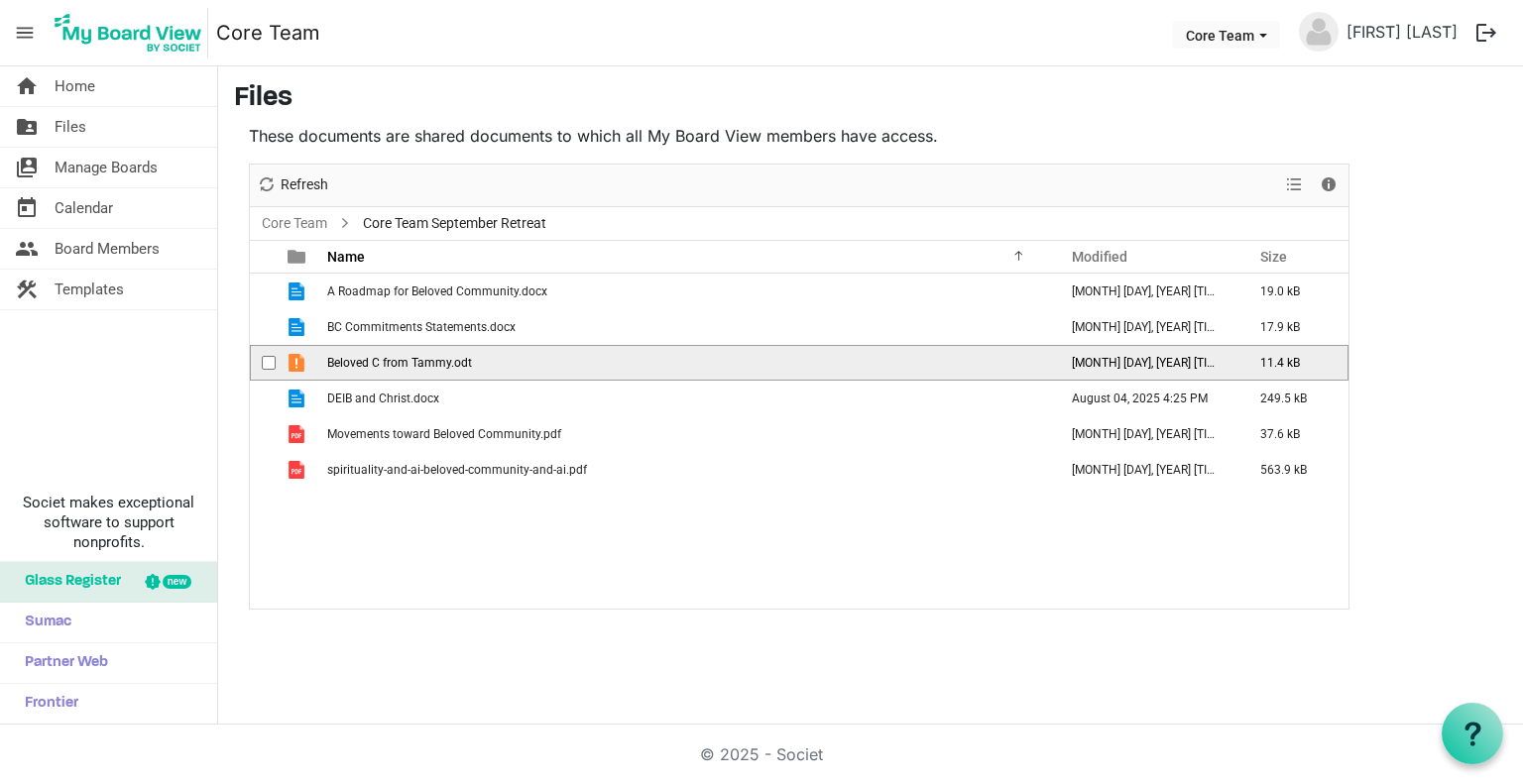 click on "Beloved C from Tammy.odt" at bounding box center [400, 363] 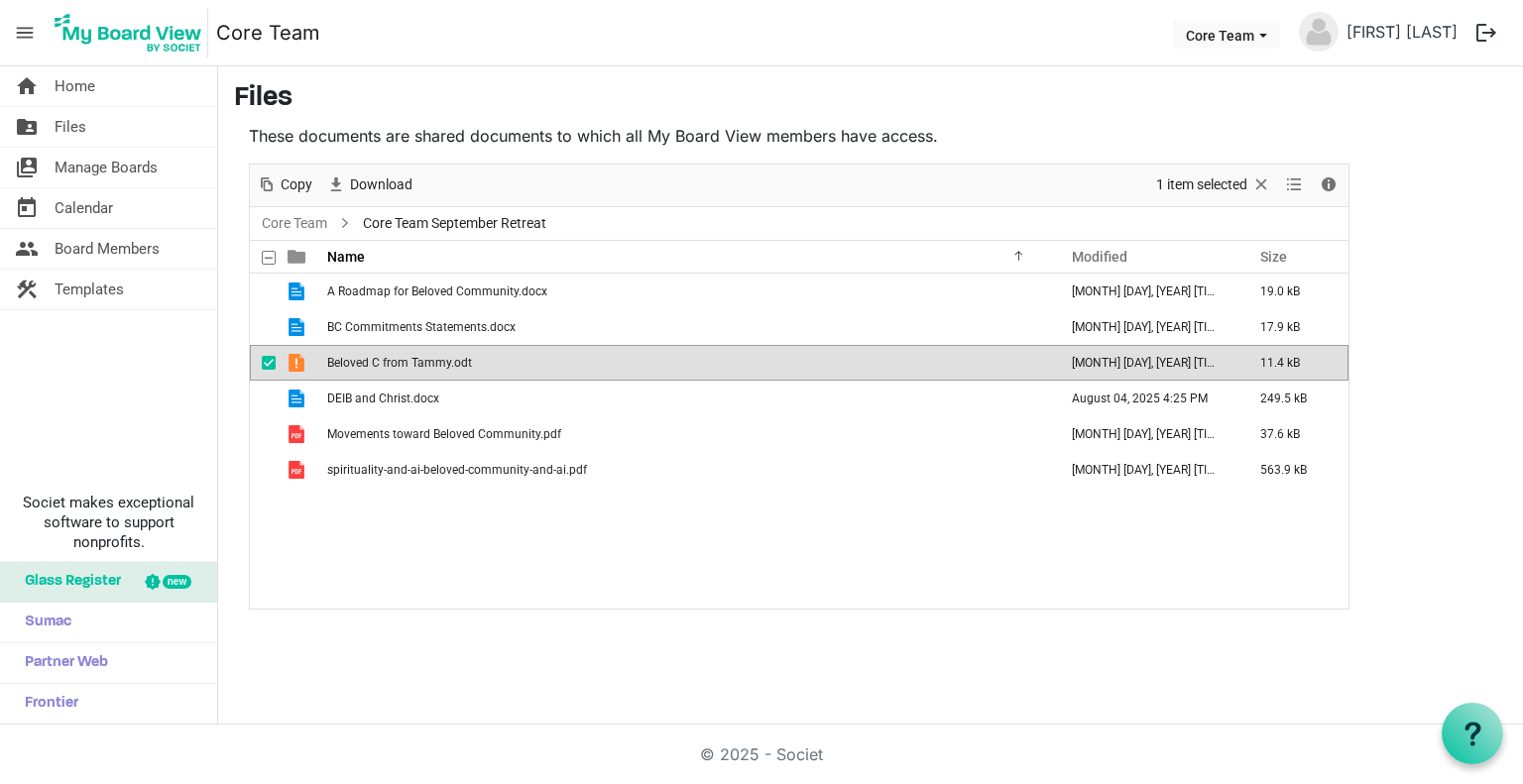 click on "Beloved C from Tammy.odt" at bounding box center (400, 363) 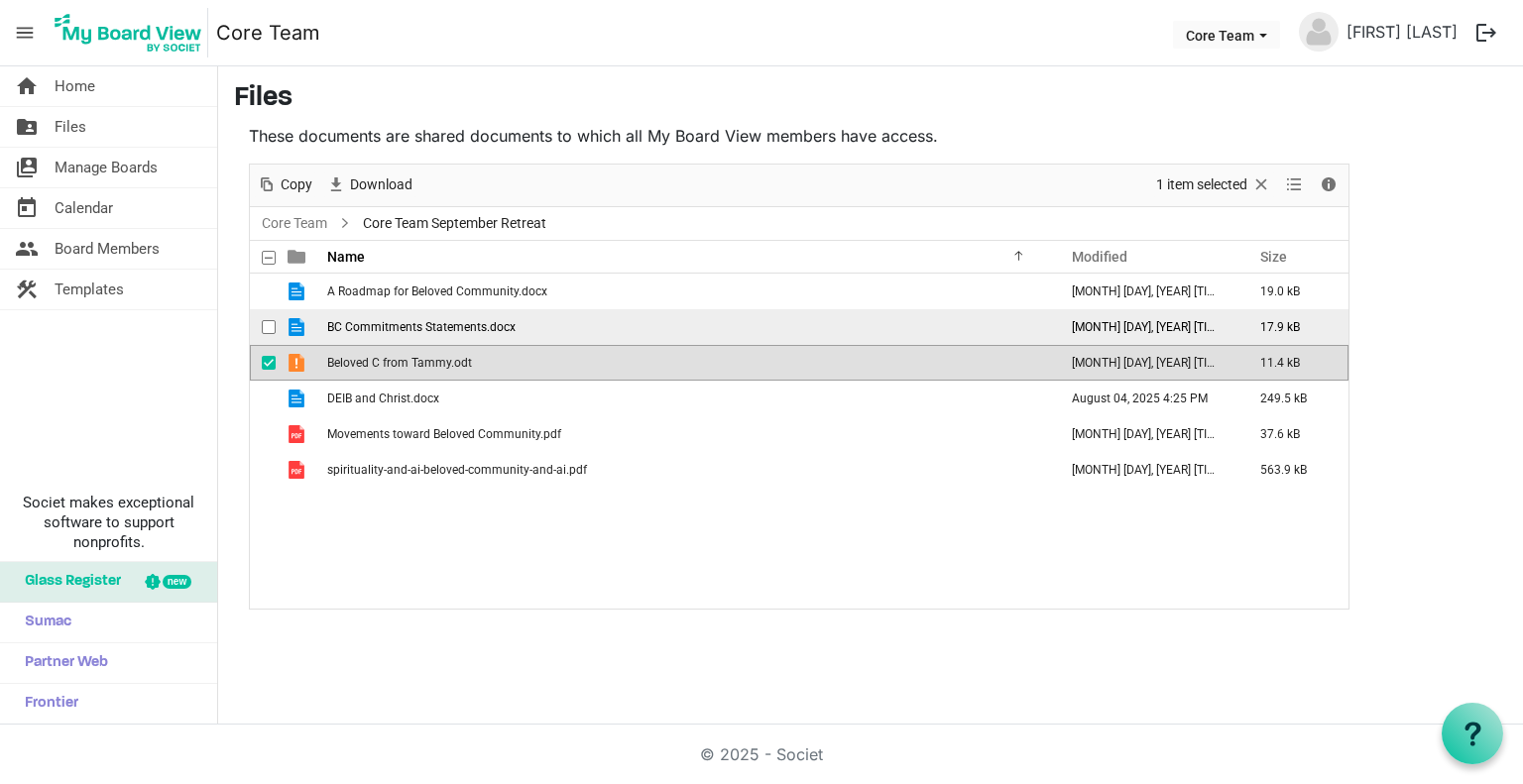 click on "BC Commitments Statements.docx" at bounding box center (421, 327) 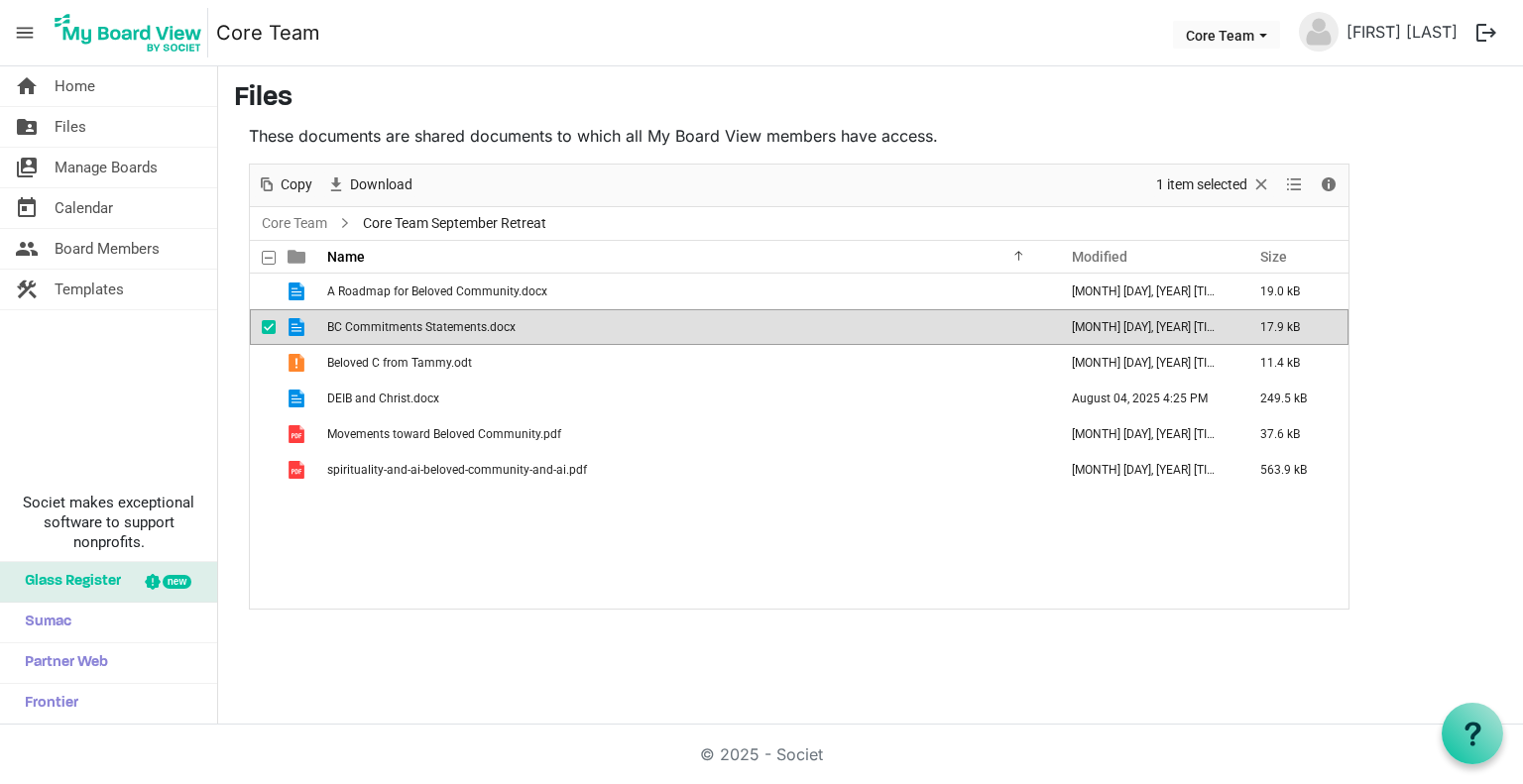 click on "BC Commitments Statements.docx" at bounding box center (421, 327) 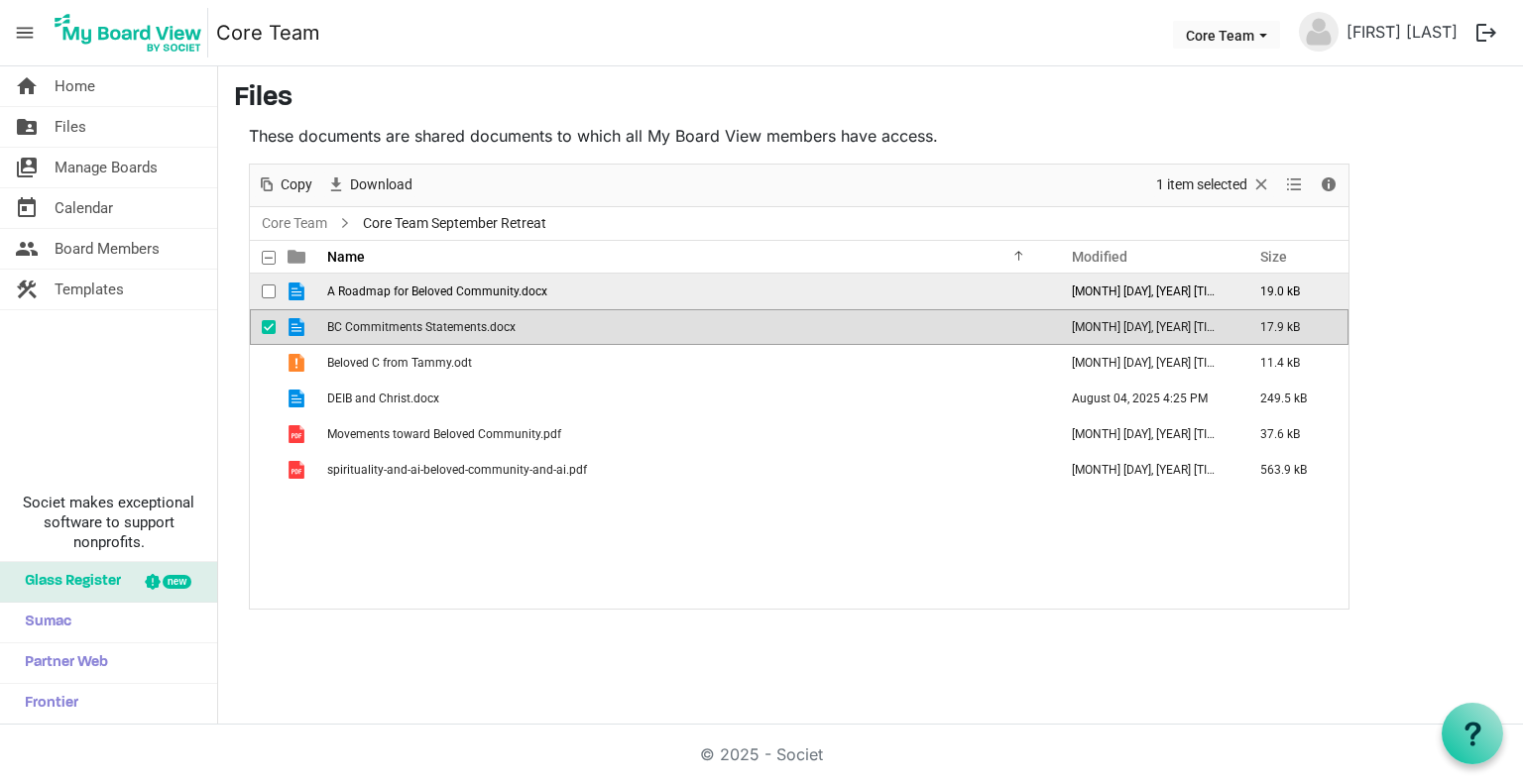 click on "A Roadmap for Beloved Community.docx" at bounding box center [437, 291] 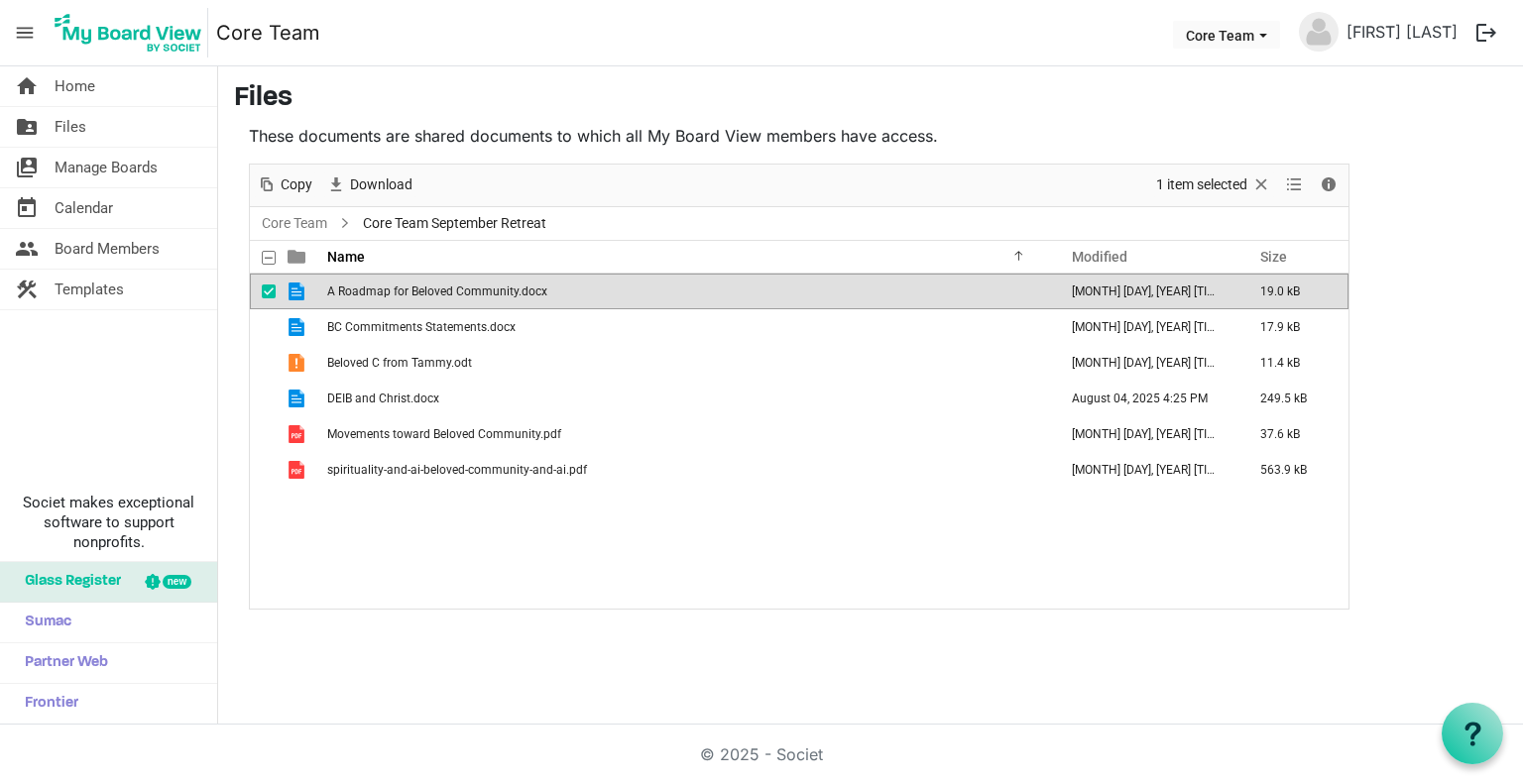 click on "A Roadmap for Beloved Community.docx" at bounding box center [437, 291] 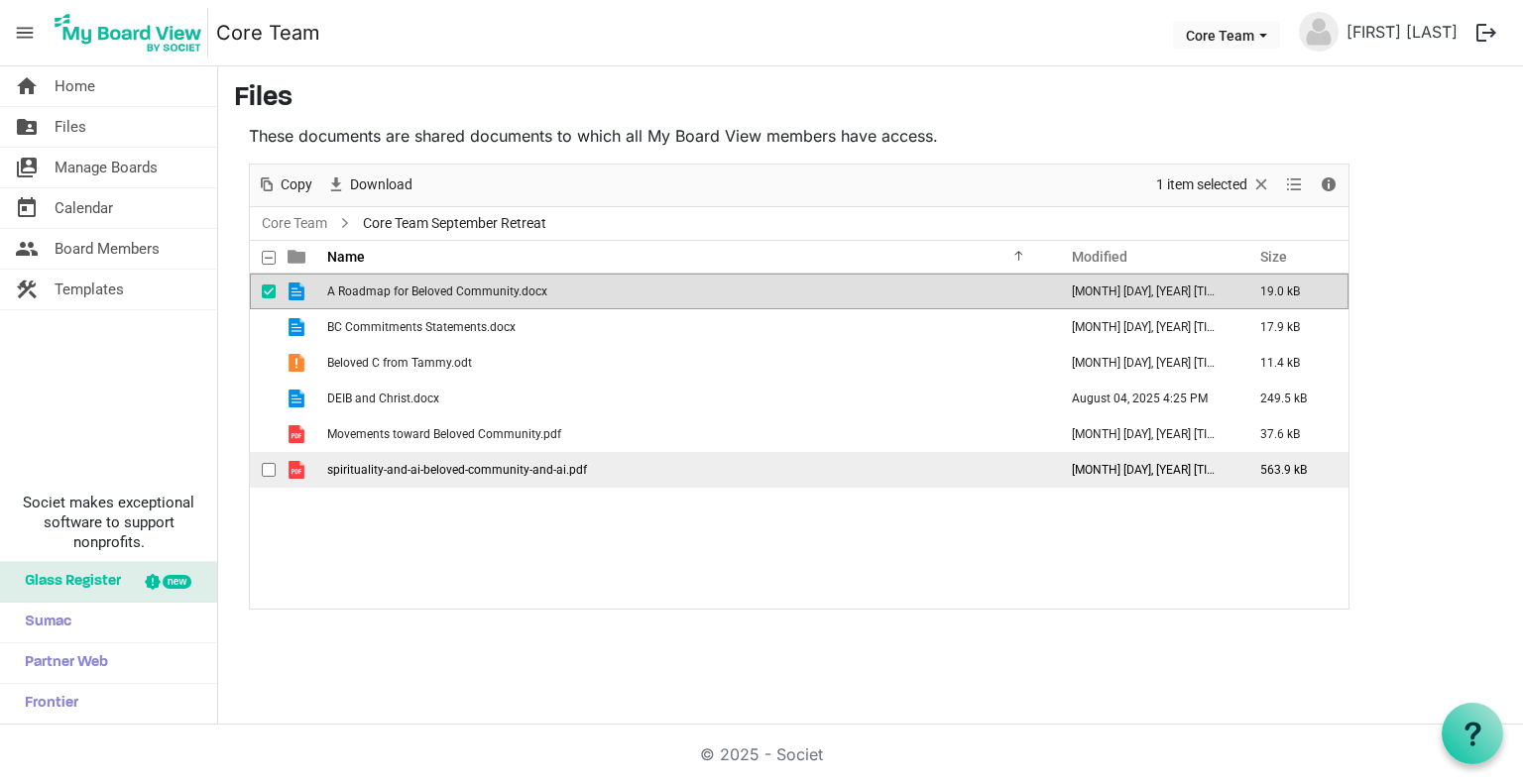 click on "spirituality-and-ai-beloved-community-and-ai.pdf" at bounding box center [457, 470] 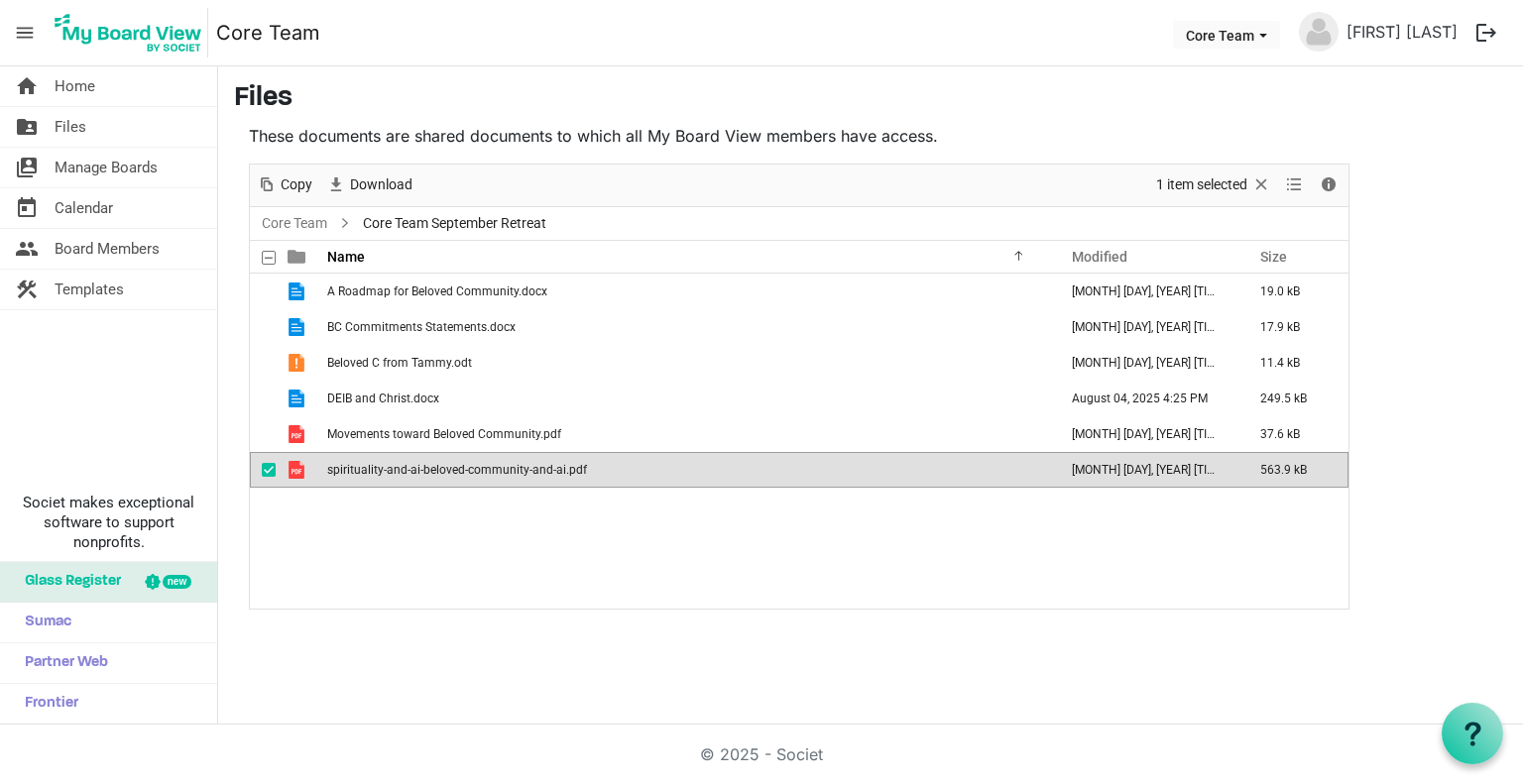 click on "spirituality-and-ai-beloved-community-and-ai.pdf" at bounding box center [457, 470] 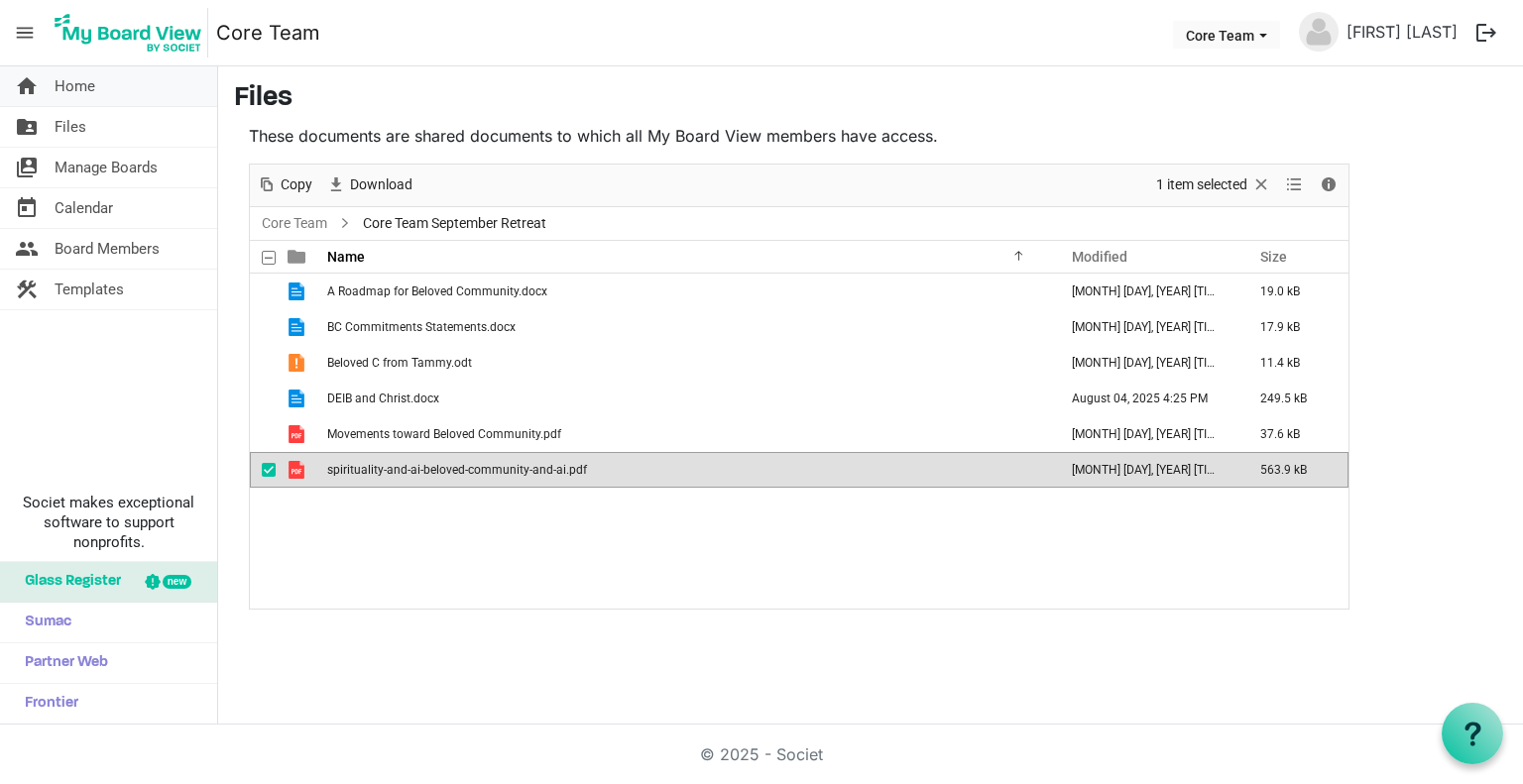 click on "home
Home" at bounding box center (108, 86) 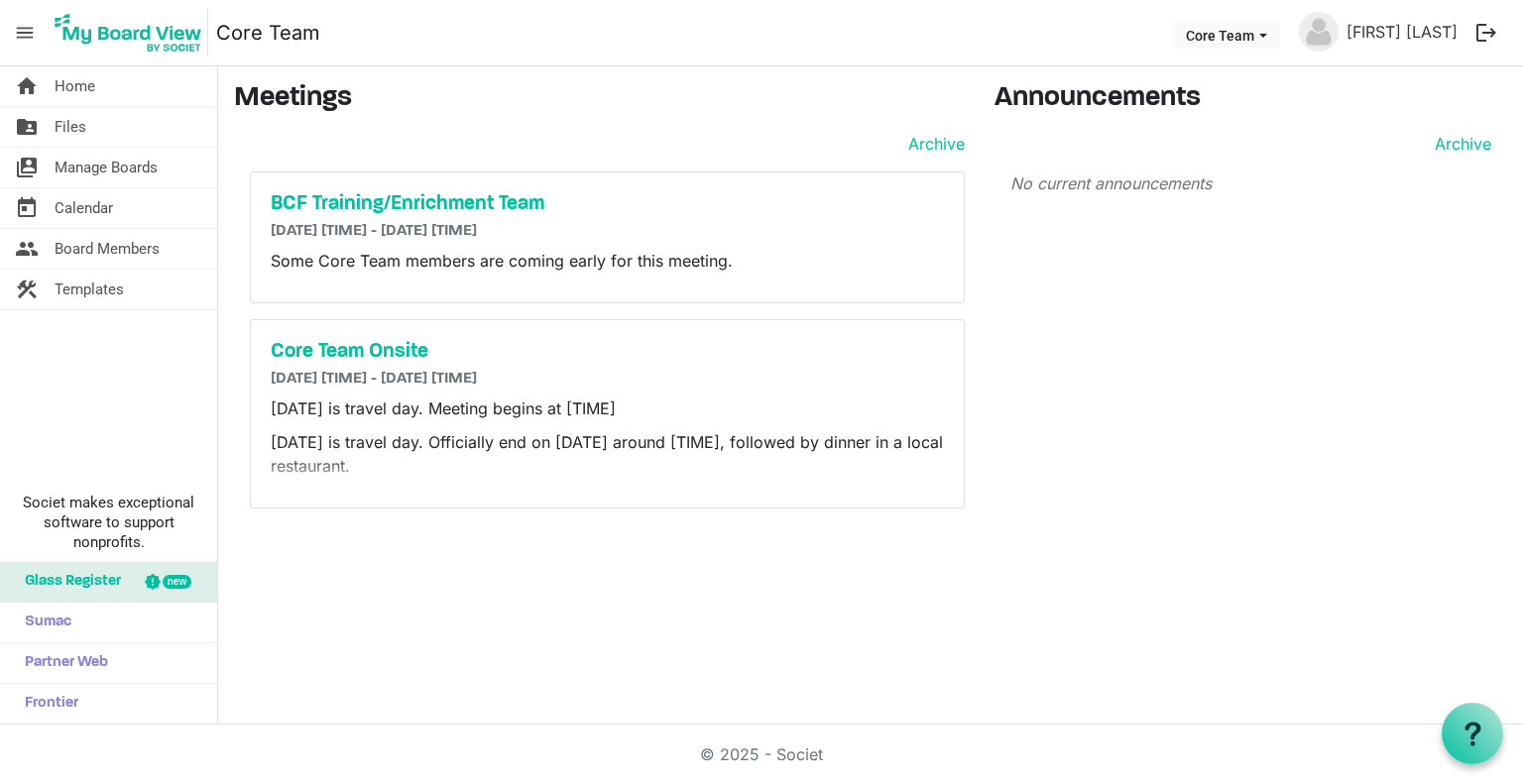 scroll, scrollTop: 0, scrollLeft: 0, axis: both 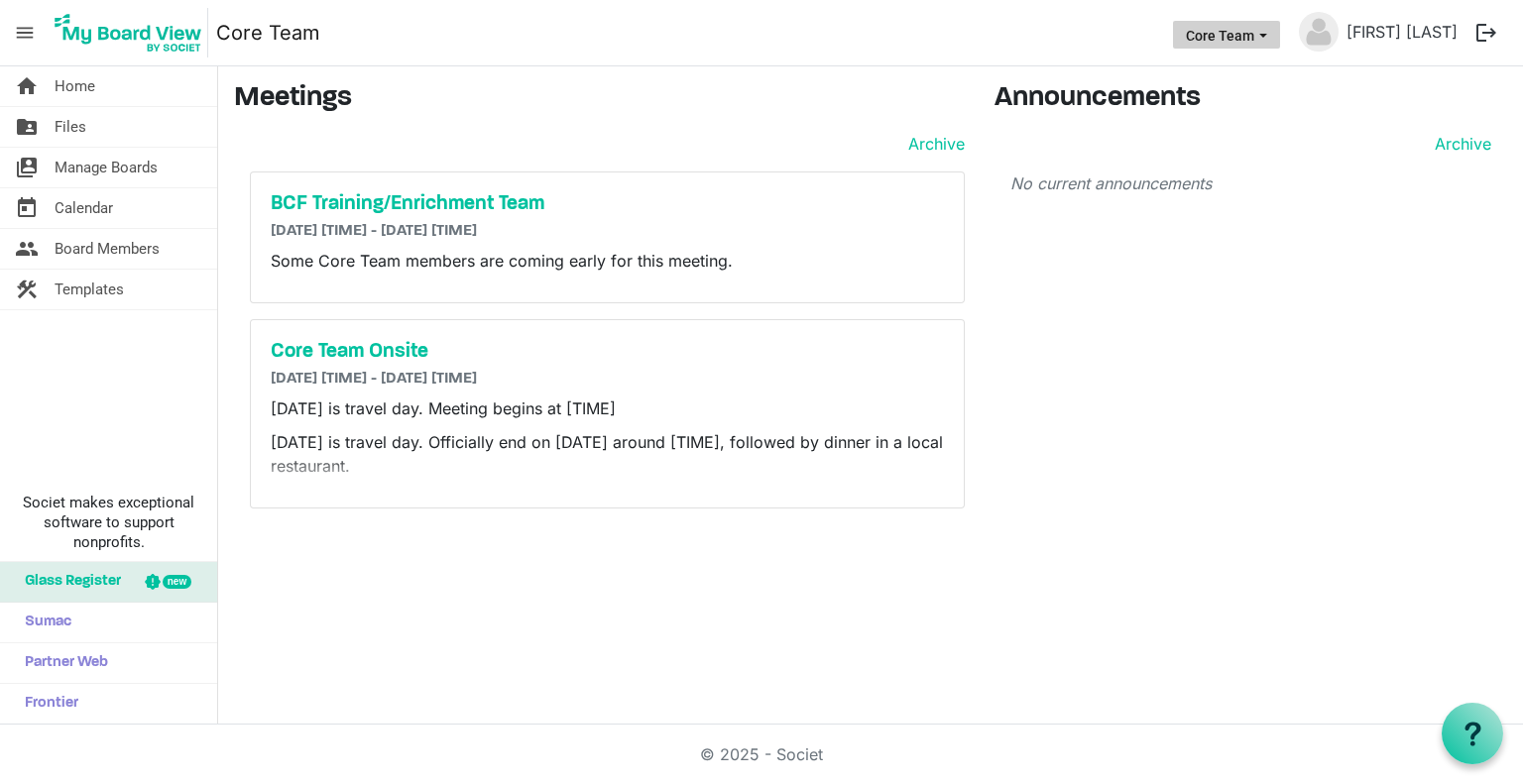 click on "Core Team" at bounding box center (1227, 35) 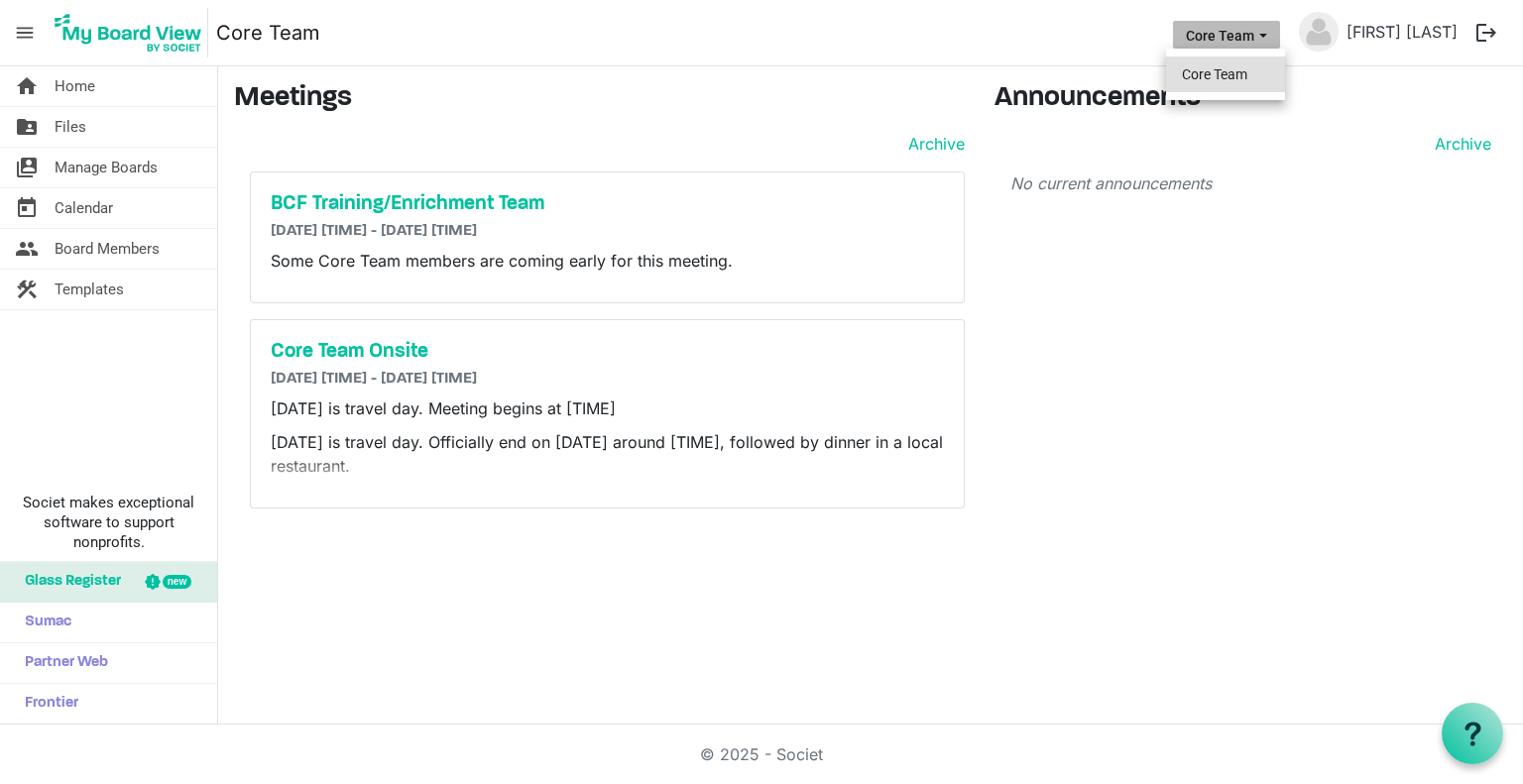 click on "Core Team" at bounding box center [1226, 74] 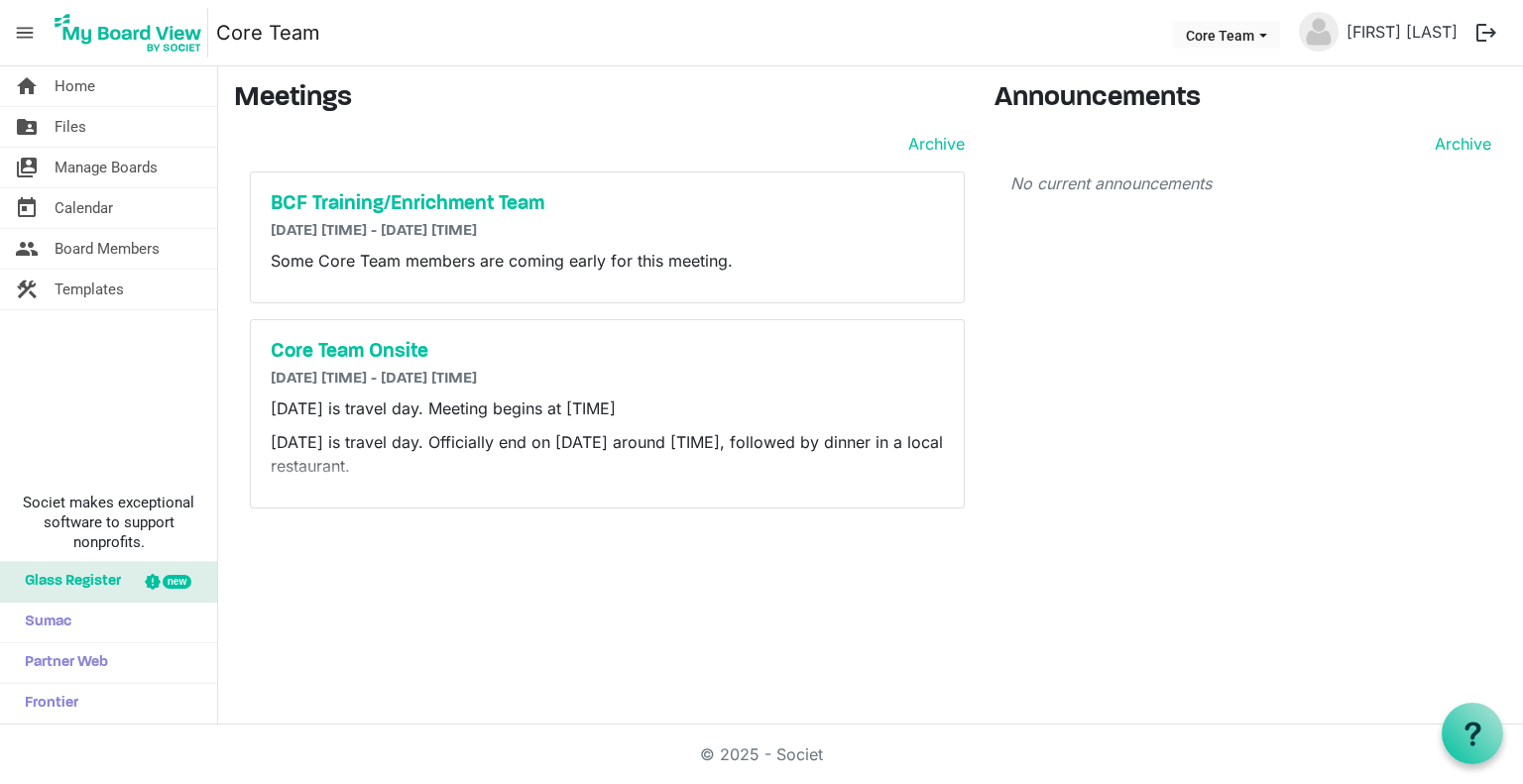 click on "menu" at bounding box center [25, 33] 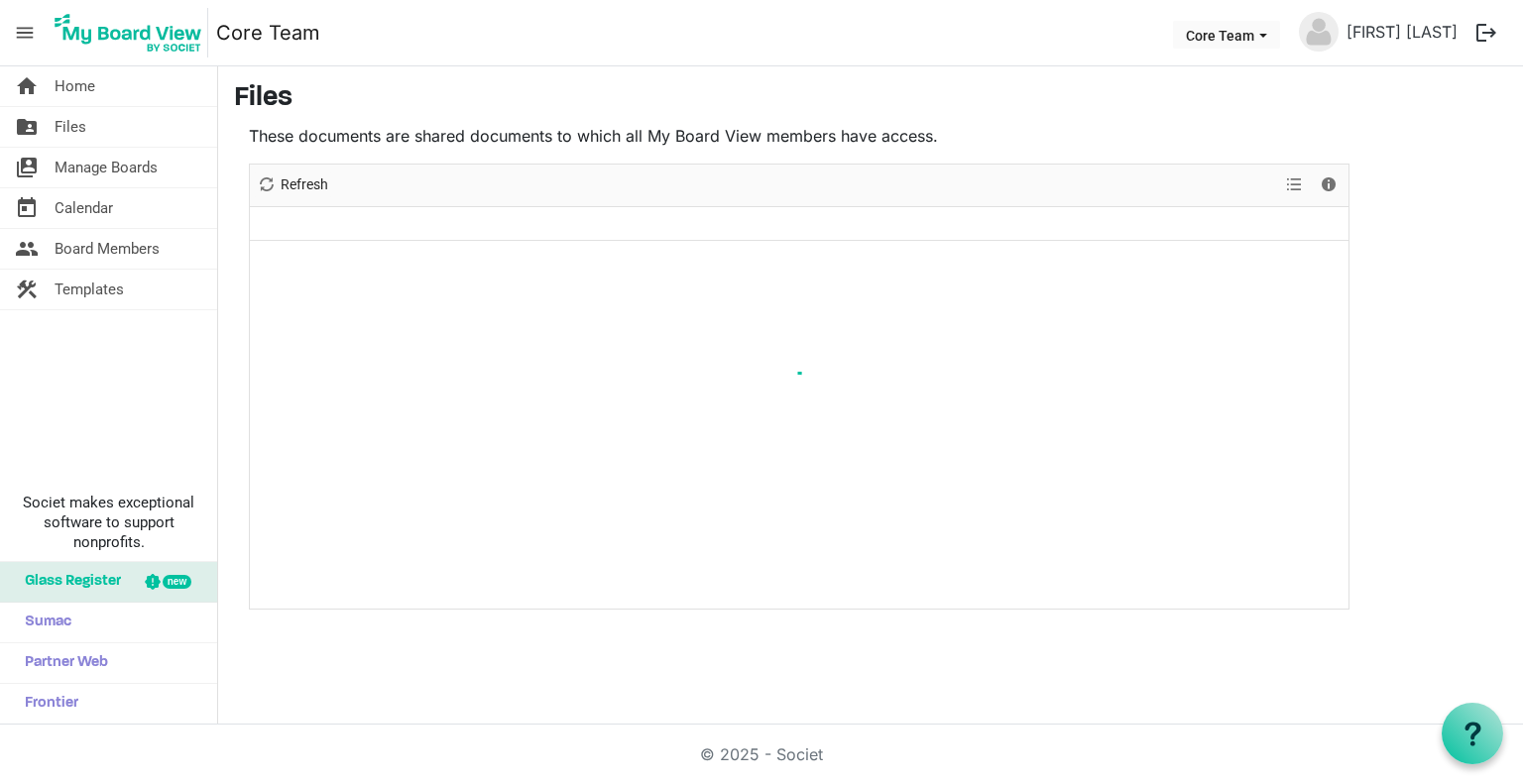 scroll, scrollTop: 0, scrollLeft: 0, axis: both 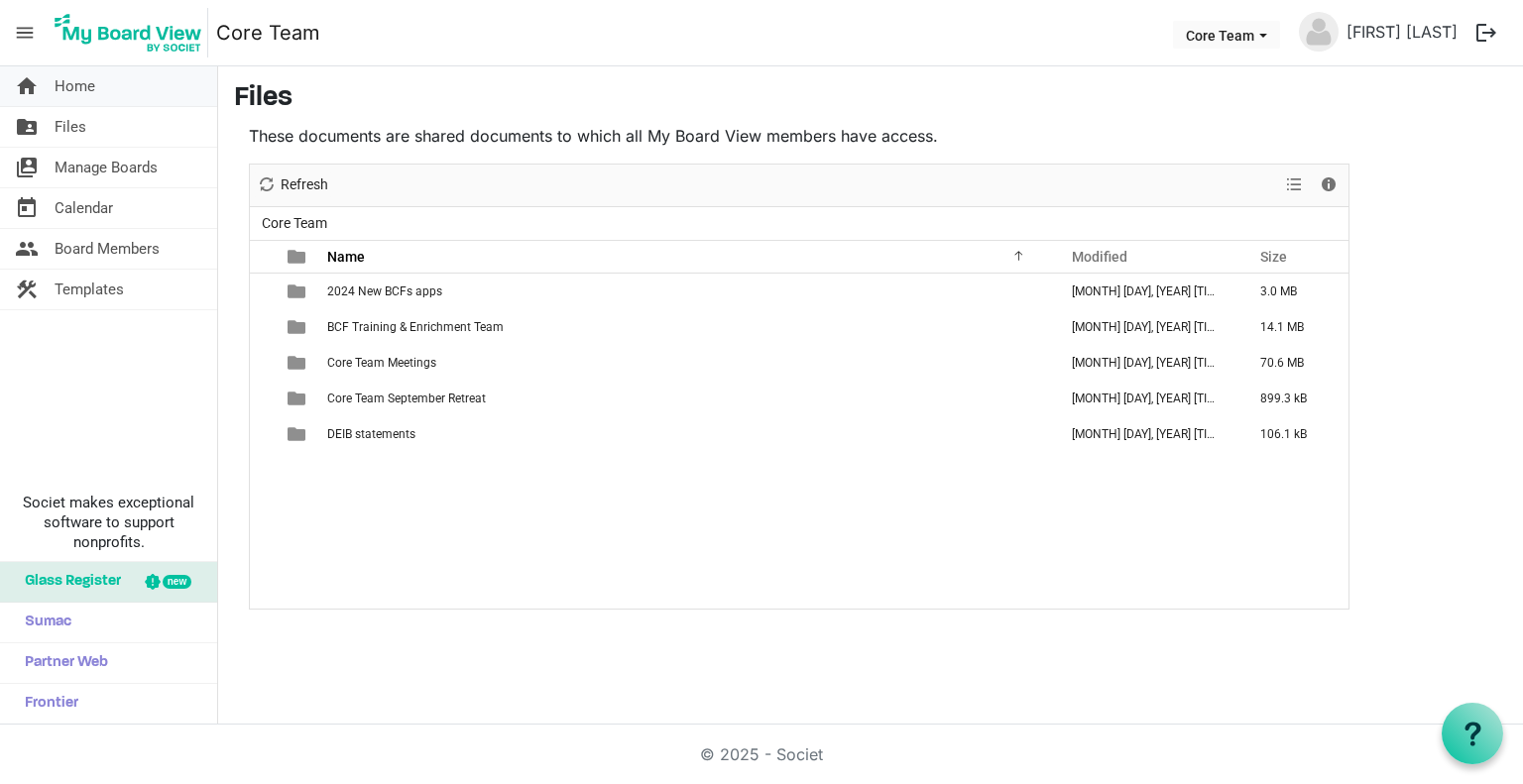 click on "home
Home" at bounding box center (108, 86) 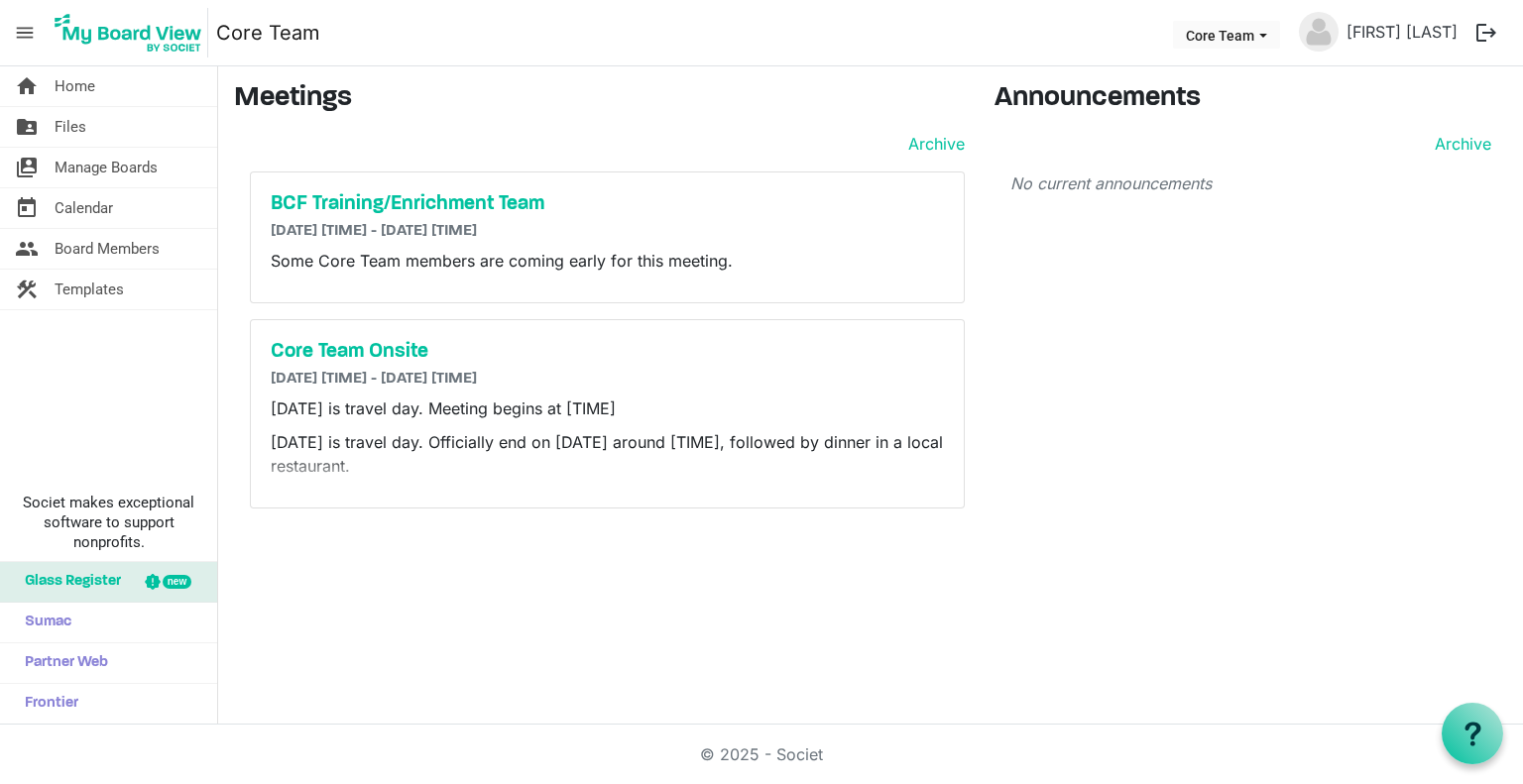 scroll, scrollTop: 0, scrollLeft: 0, axis: both 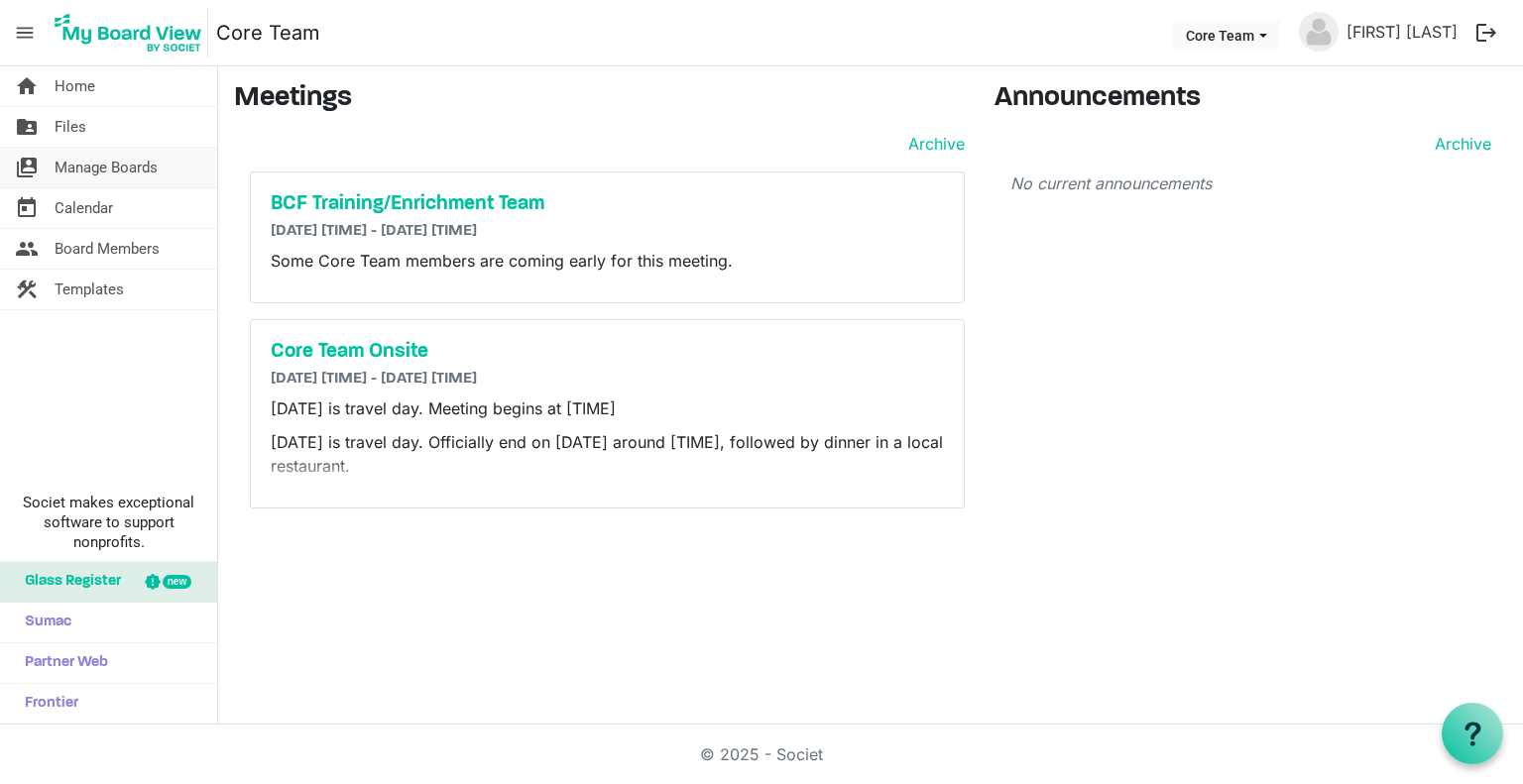 click on "switch_account
Manage Boards" at bounding box center [108, 168] 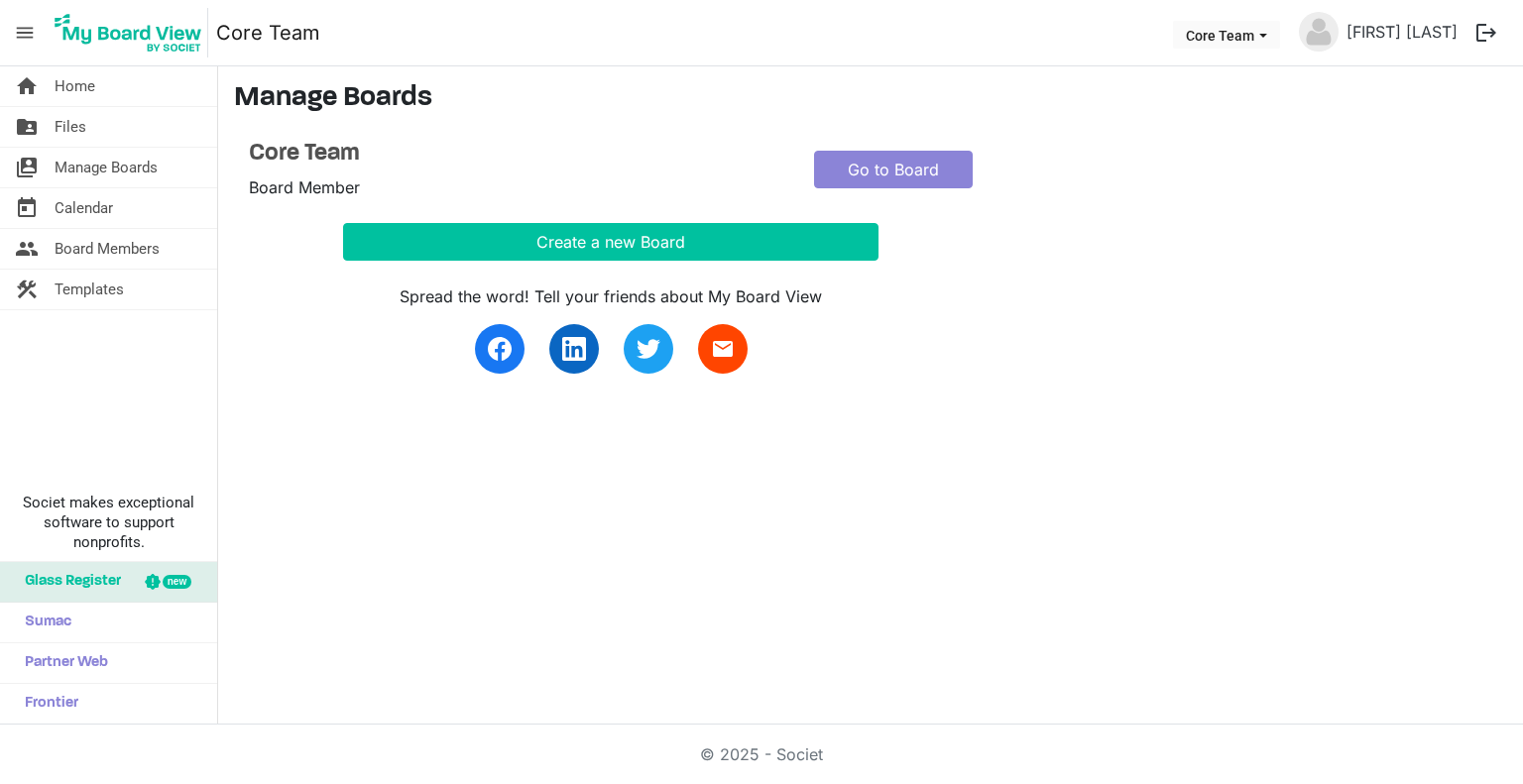 scroll, scrollTop: 0, scrollLeft: 0, axis: both 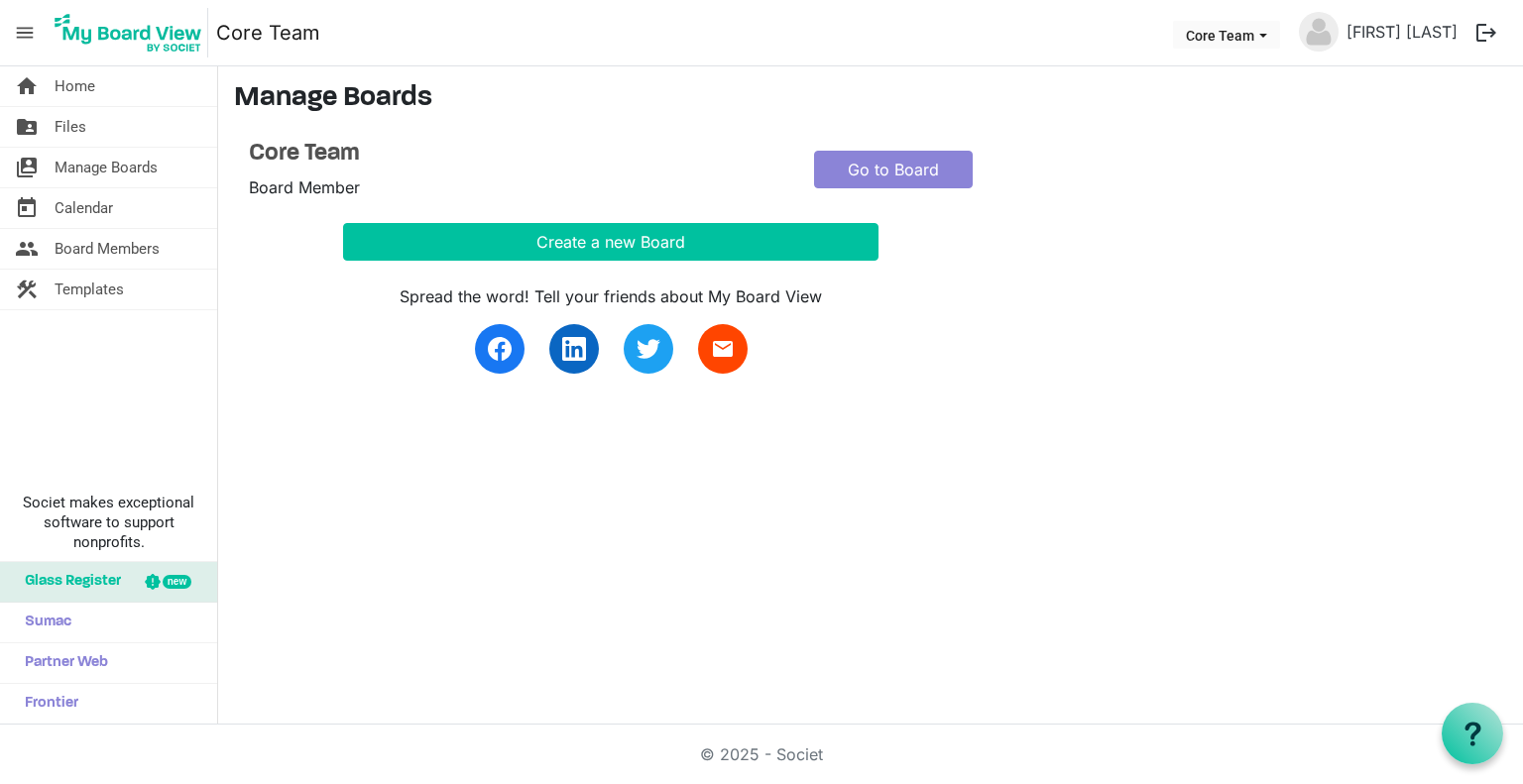 click on "switch_account
Manage Boards" at bounding box center (108, 168) 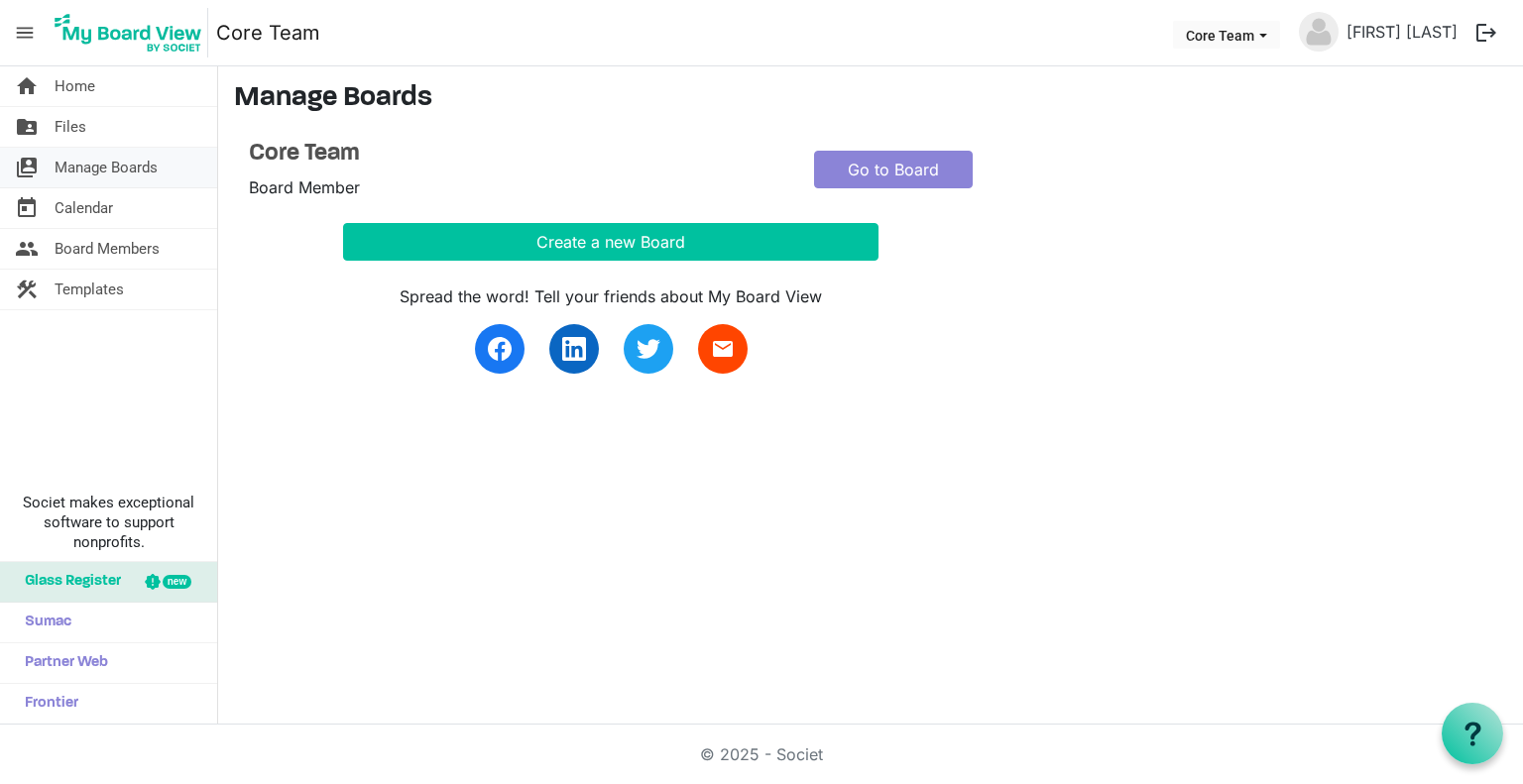 scroll, scrollTop: 0, scrollLeft: 0, axis: both 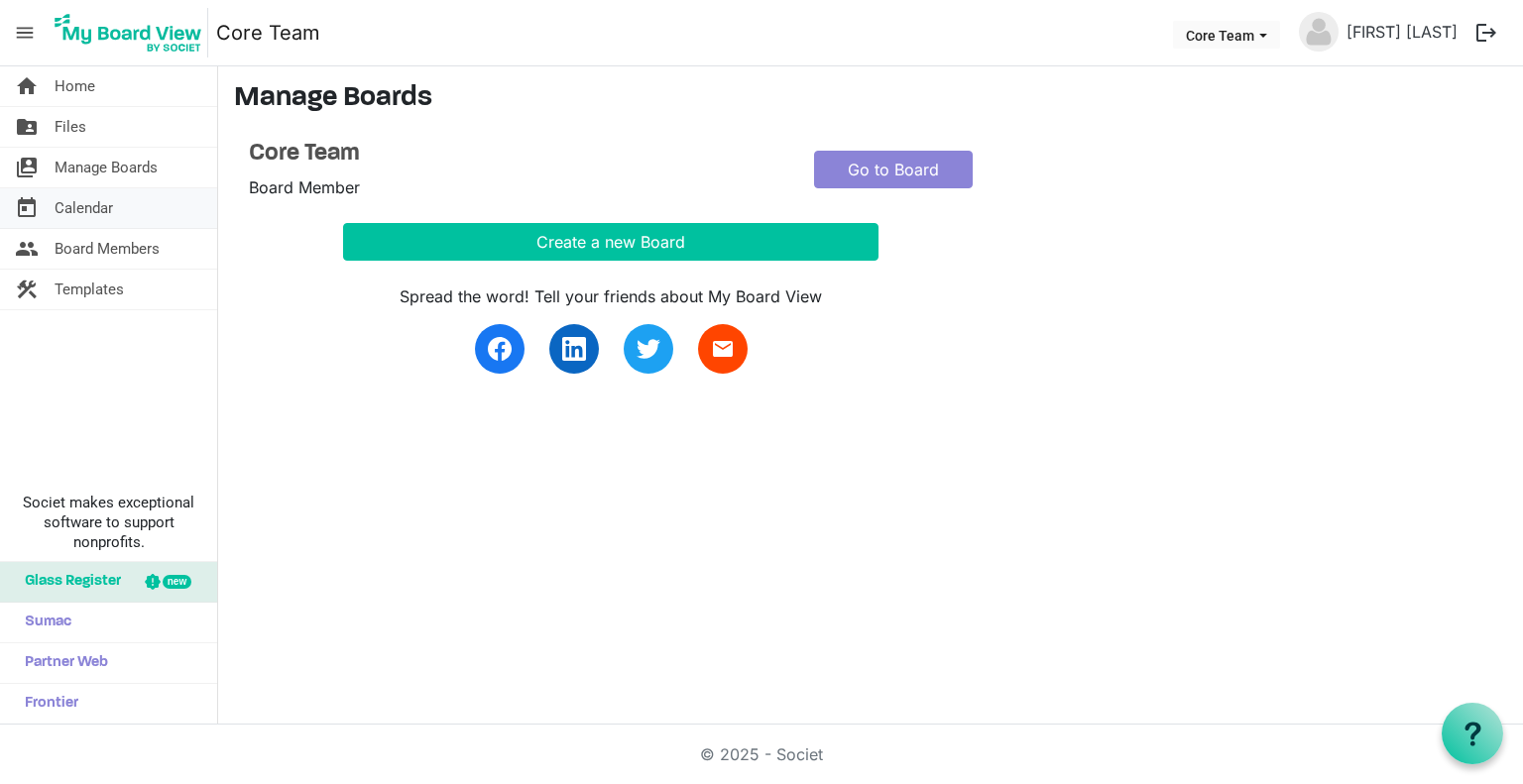 click on "Calendar" at bounding box center [83, 208] 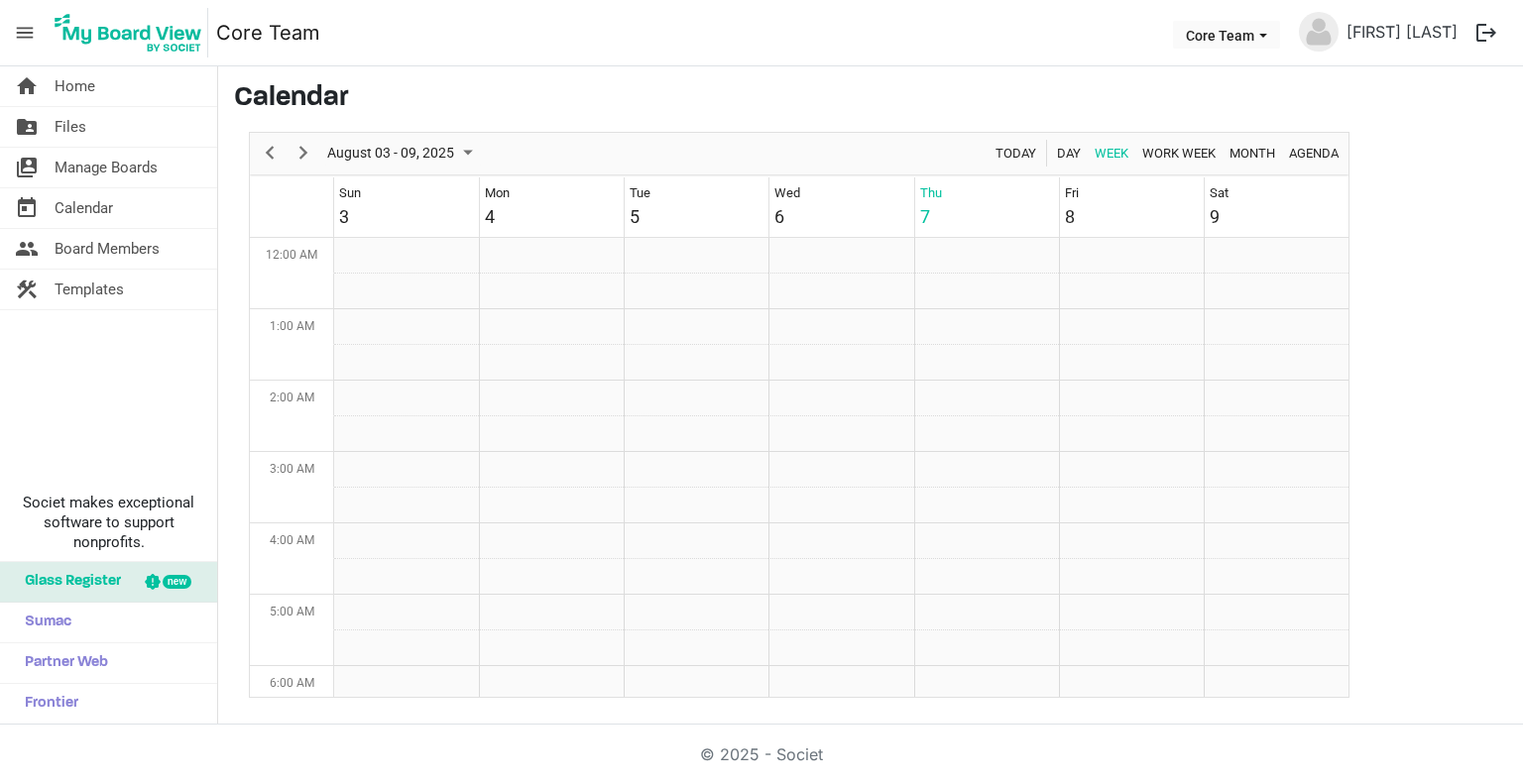 scroll, scrollTop: 0, scrollLeft: 0, axis: both 